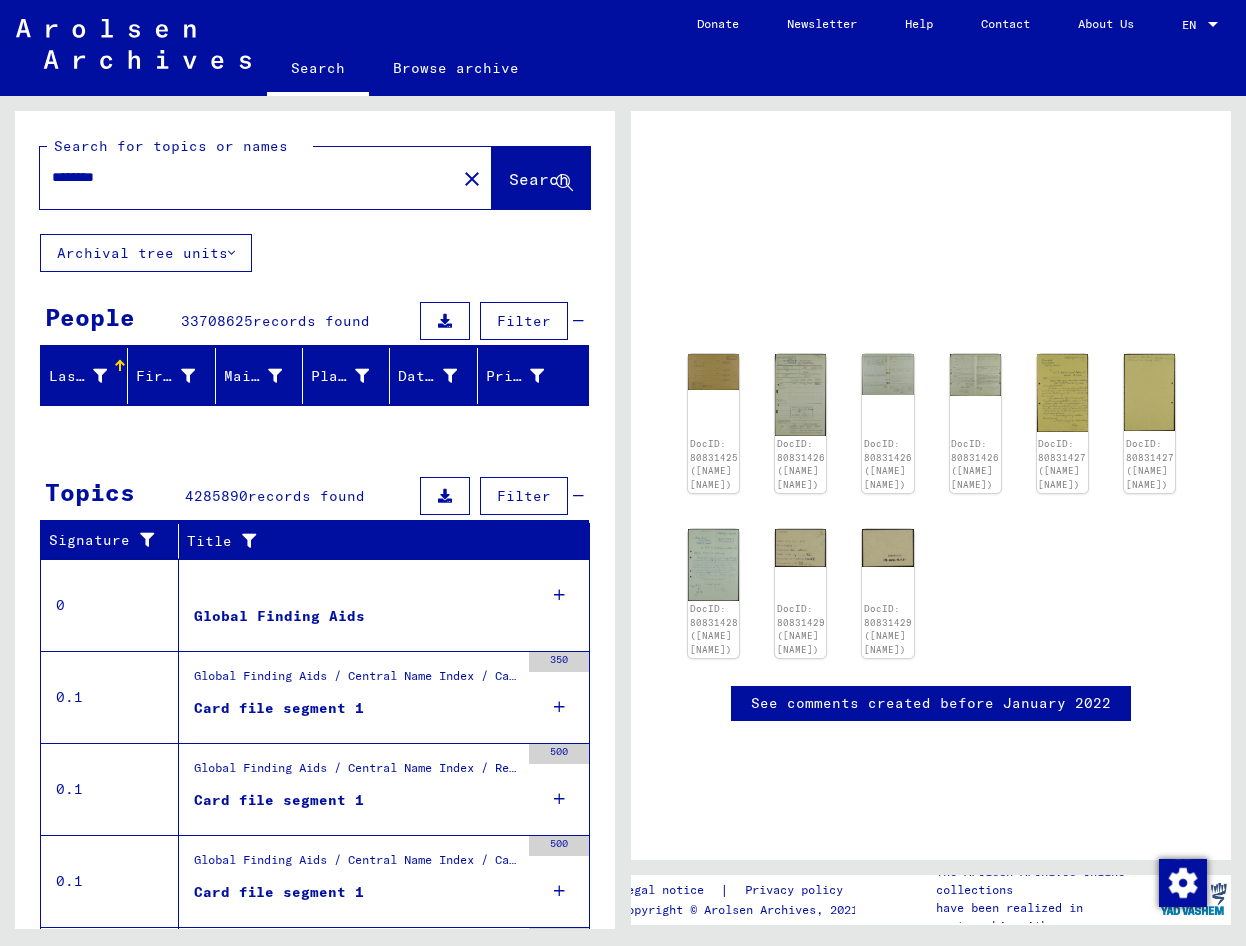 click on "********" 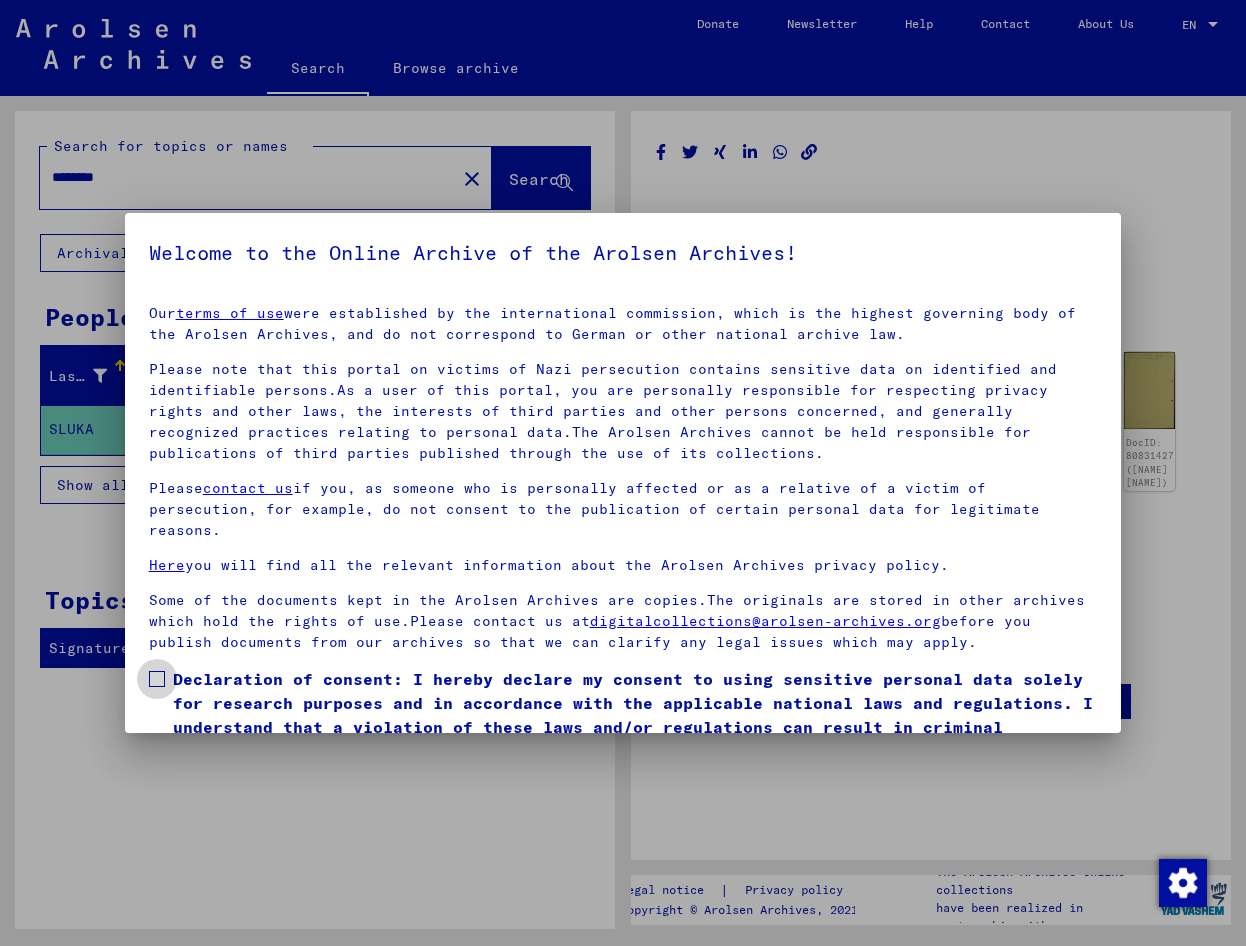 click on "Declaration of consent: I hereby declare my consent to using sensitive personal data solely for research purposes and in accordance with the applicable national laws and regulations. I understand that a violation of these laws and/or regulations can result in criminal proceedings." at bounding box center (623, 715) 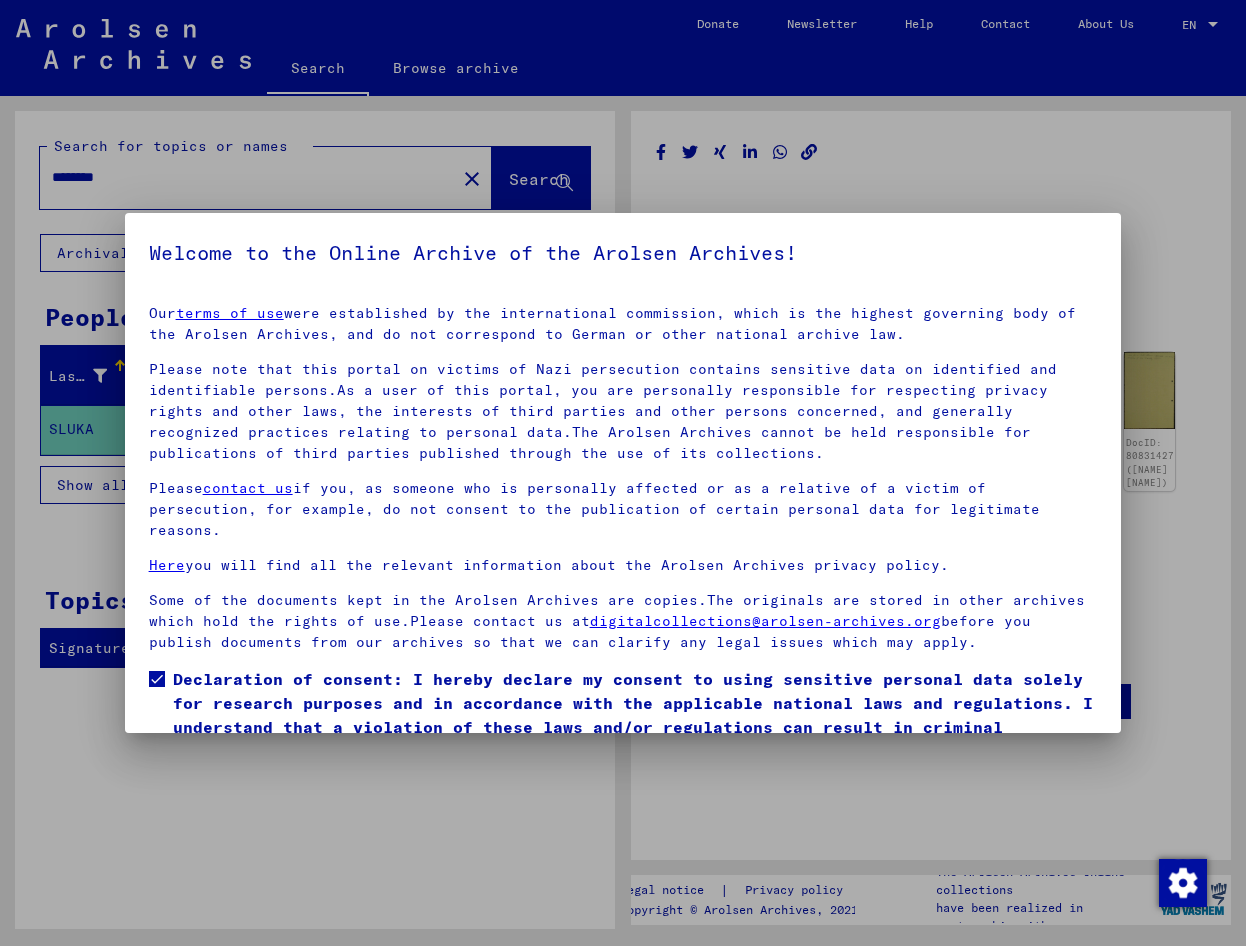 click on "Our  terms of use  were established by the international commission, which is the highest governing body of the Arolsen Archives, and do not correspond to German or other national archive law. Please note that this portal on victims of Nazi persecution contains sensitive data on identified and identifiable persons.As a user of this portal, you are personally responsible for respecting privacy rights and other laws, the interests of third parties and other persons concerned, and generally recognized practices relating to personal data.The Arolsen Archives cannot be held responsible for publications of third parties published through the use of its collections. Please  contact us  if you, as someone who is personally affected or as a relative of a victim of persecution, for example, do not consent to the publication of certain personal data for legitimate reasons. Here  you will find all the relevant information about the Arolsen Archives privacy policy. digitalcollections@[EXAMPLE.COM]   I agree" at bounding box center (623, 550) 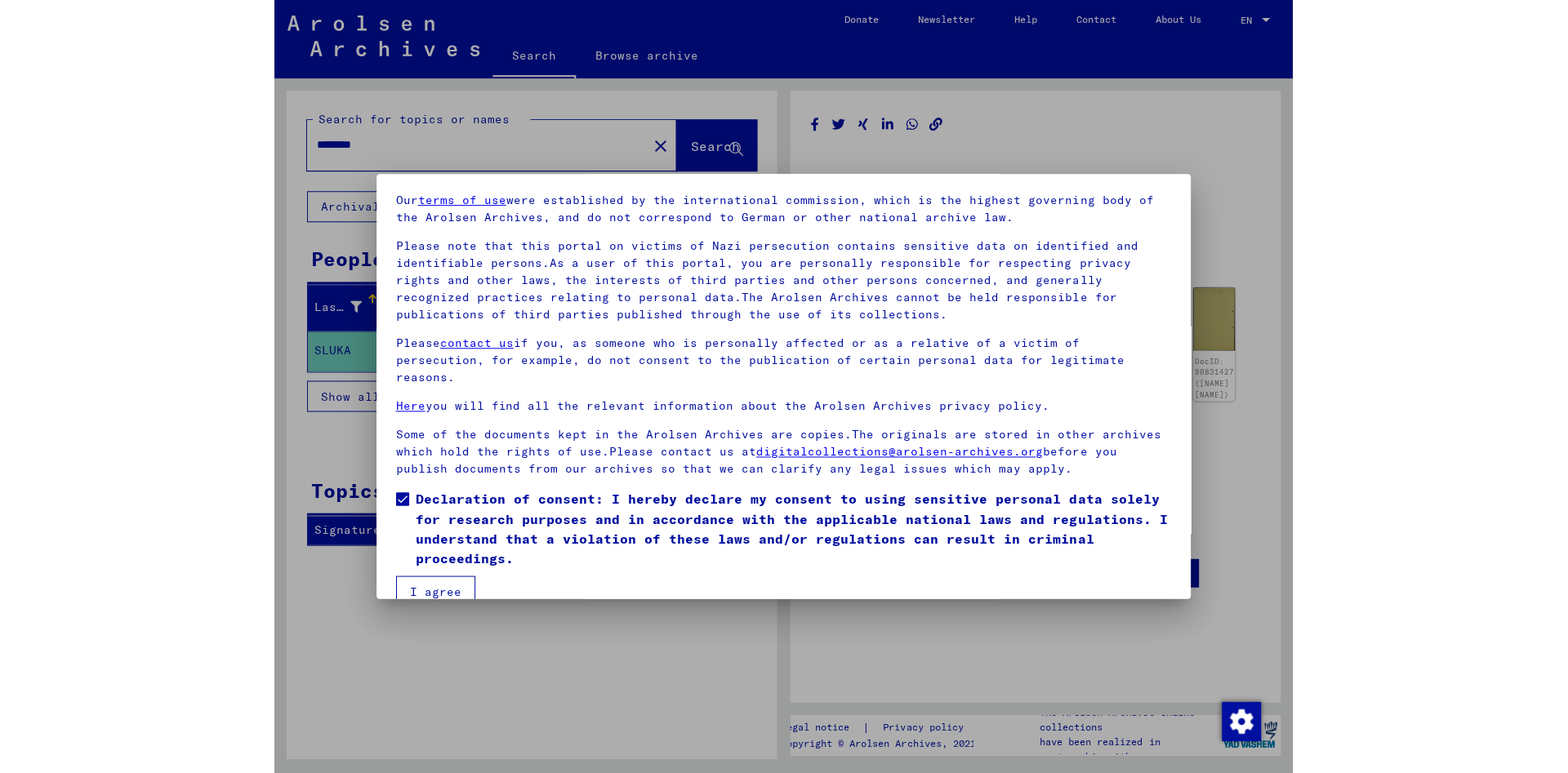 scroll, scrollTop: 66, scrollLeft: 0, axis: vertical 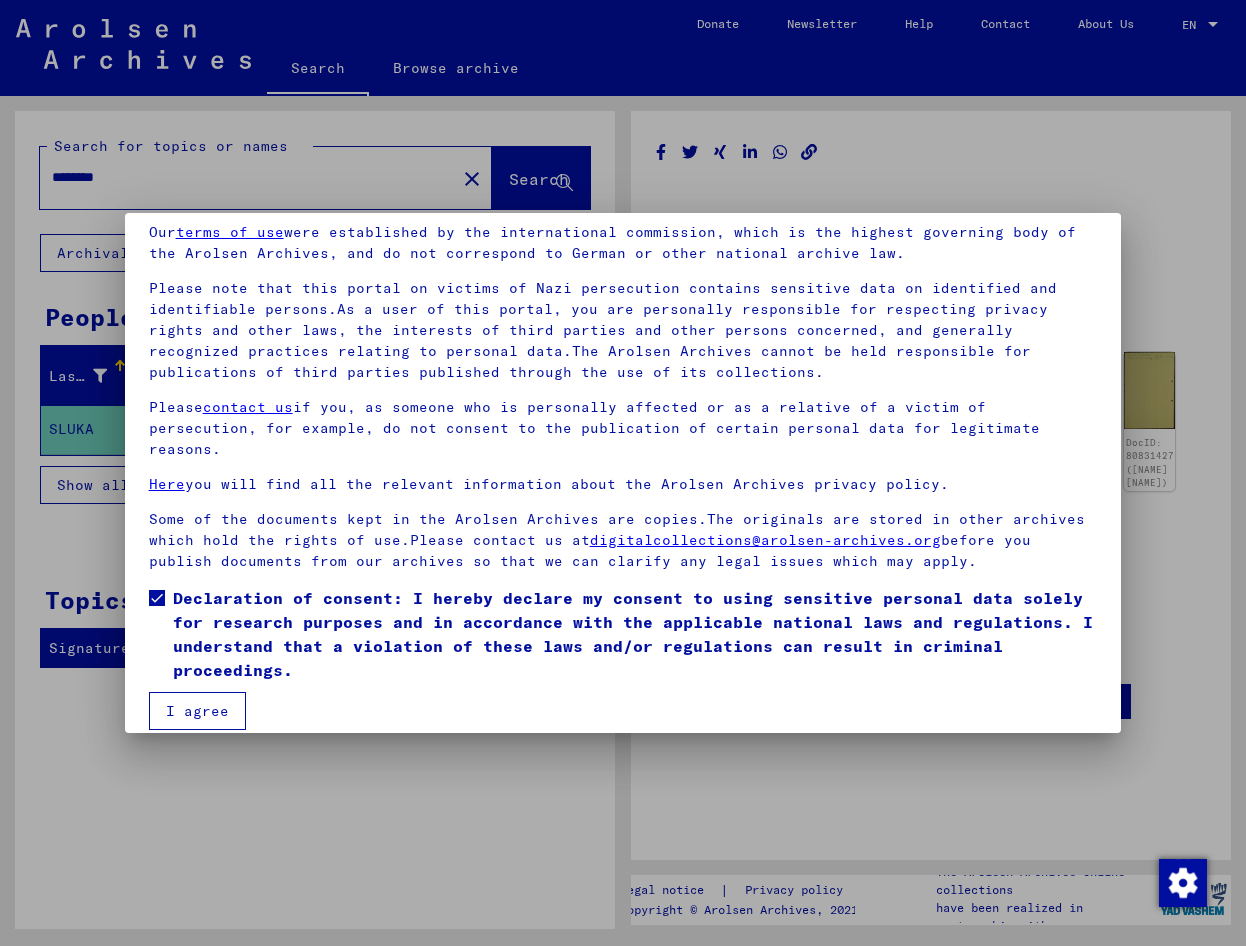 click on "I agree" at bounding box center [197, 711] 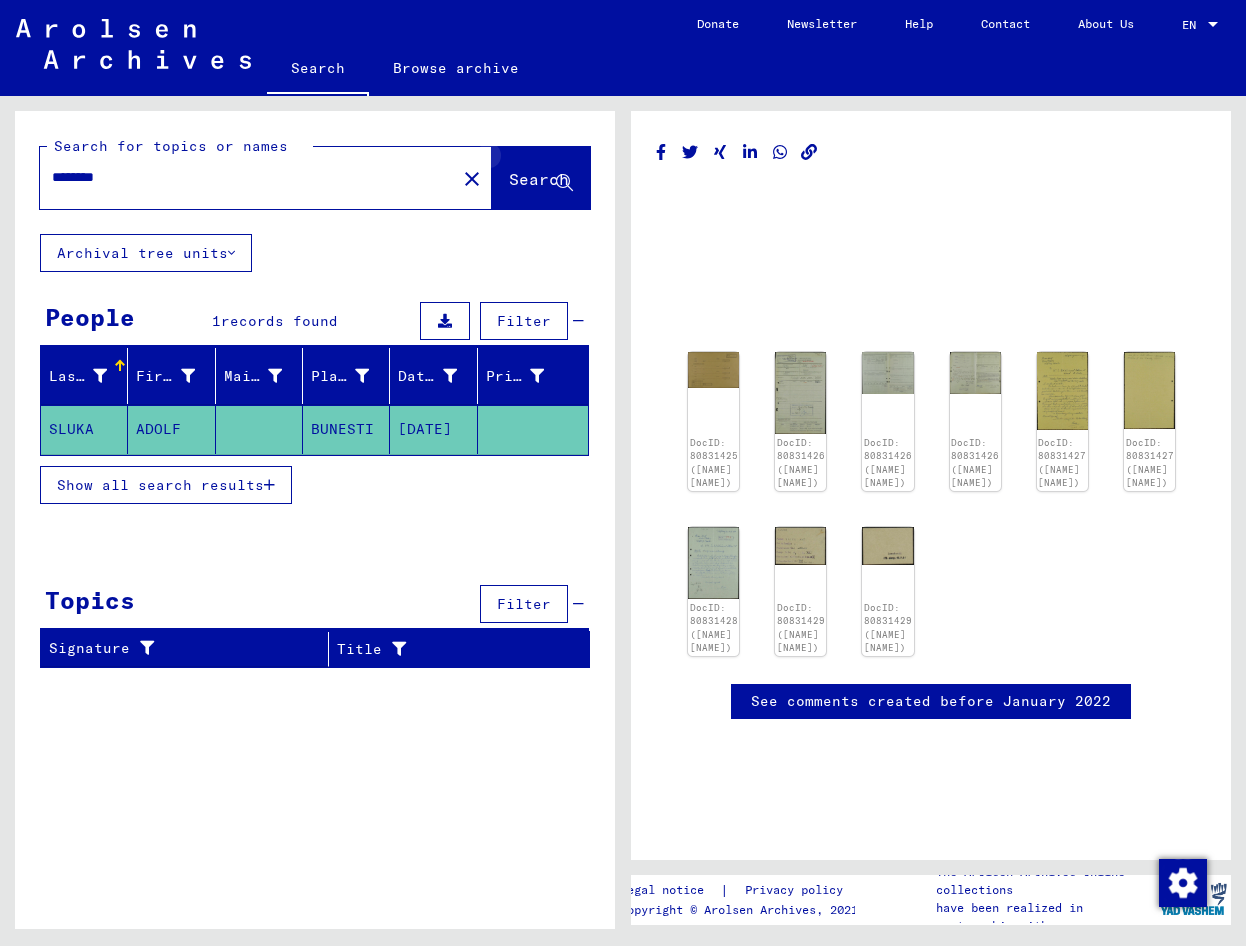 click 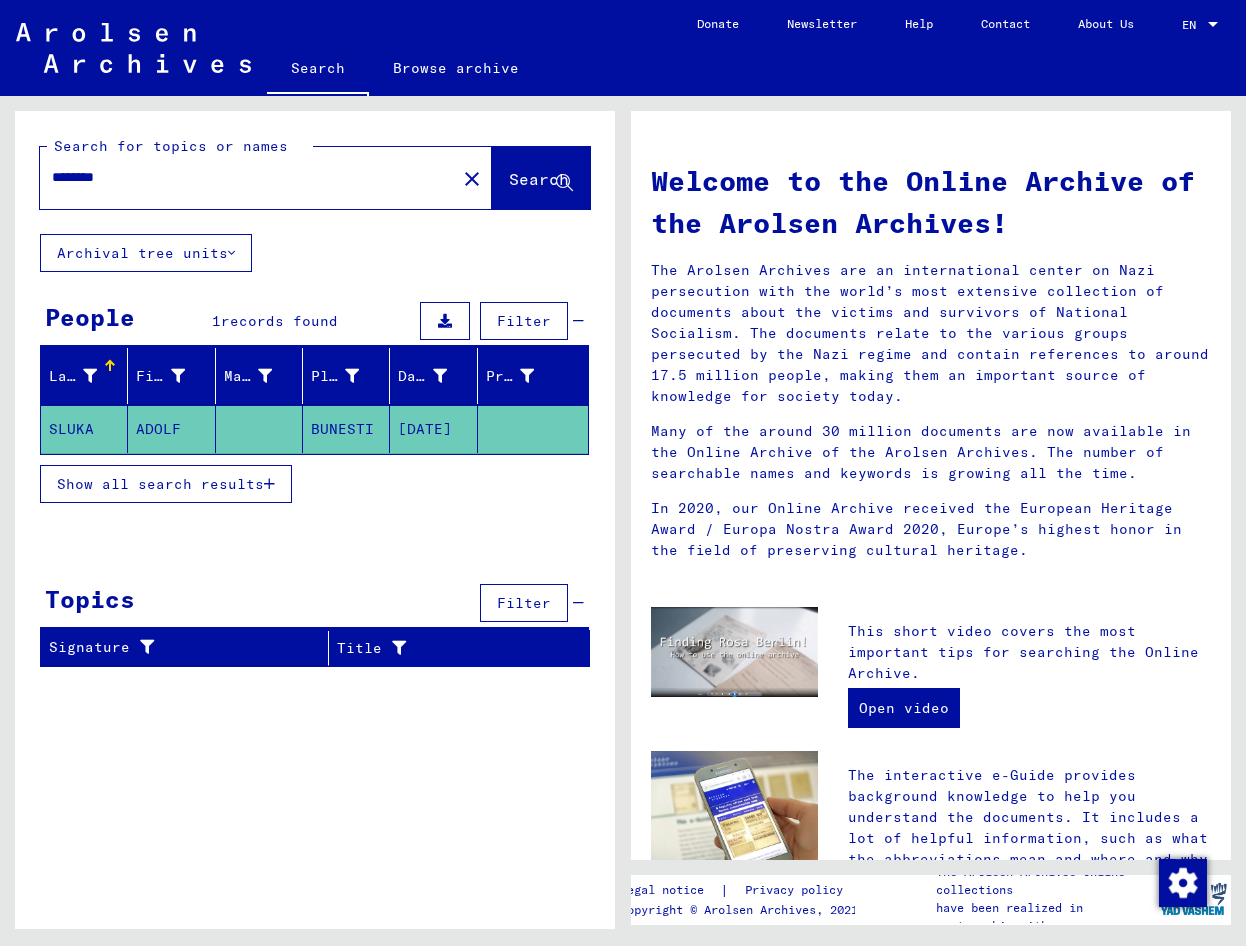 click on "********" 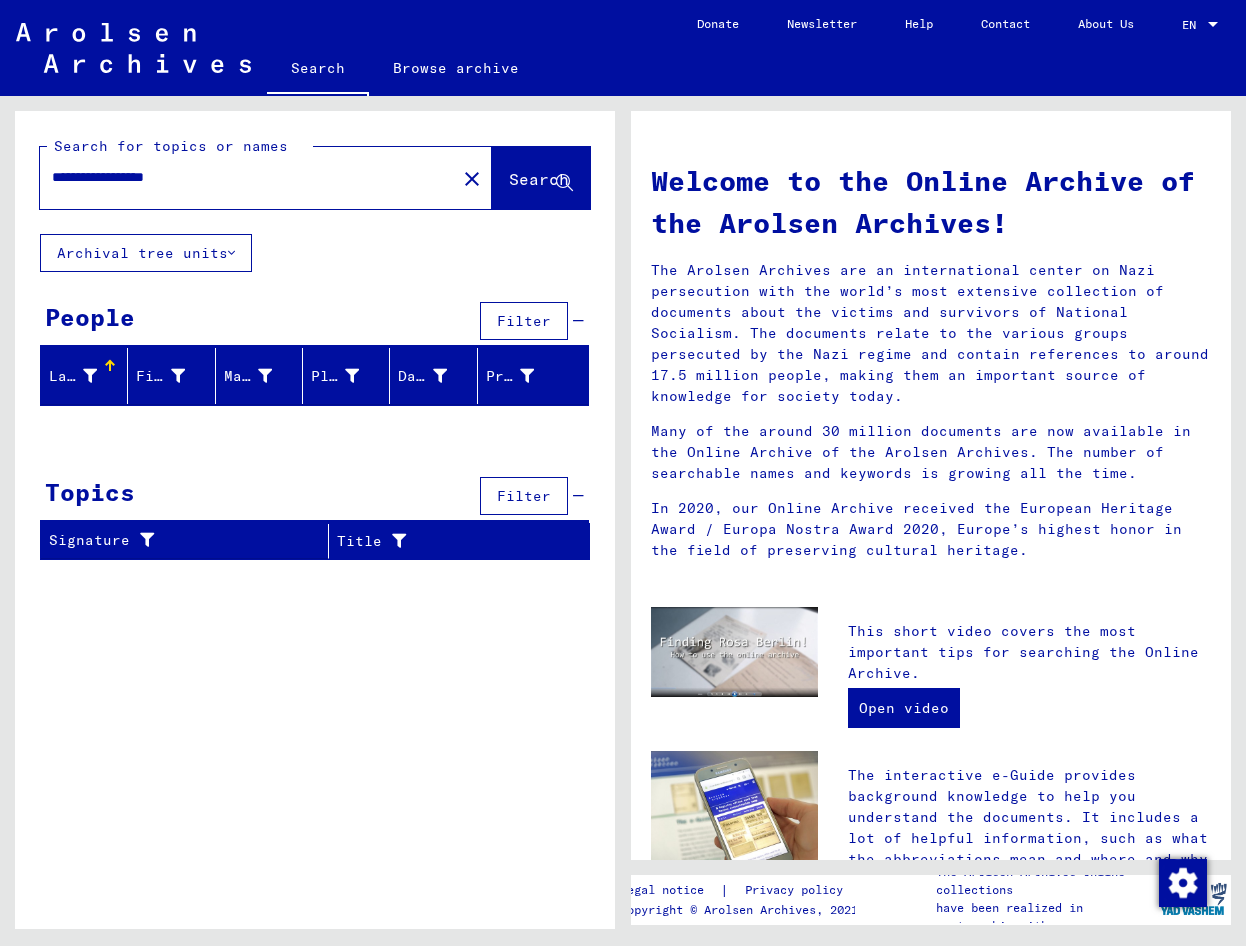 click on "**********" at bounding box center (242, 177) 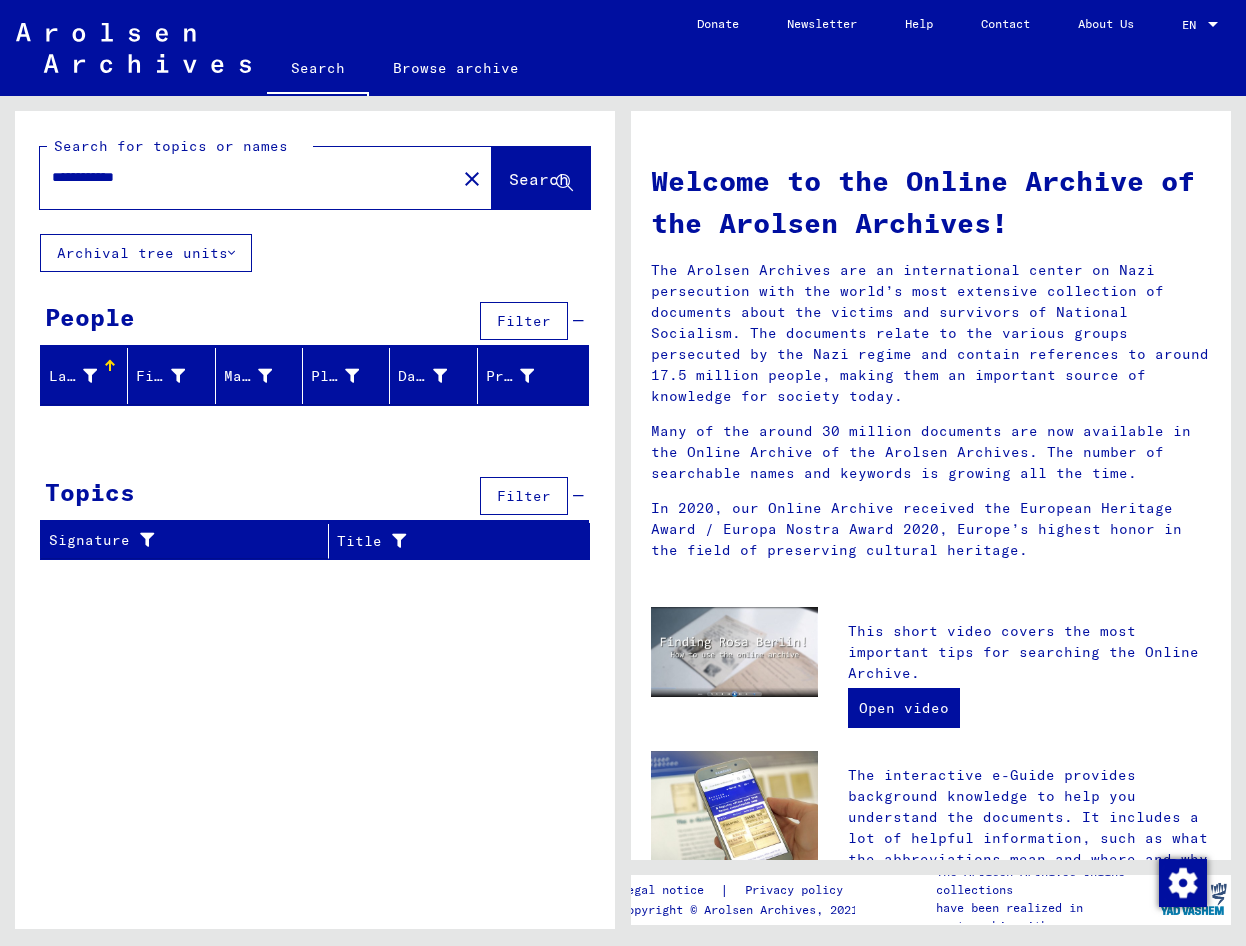 type on "**********" 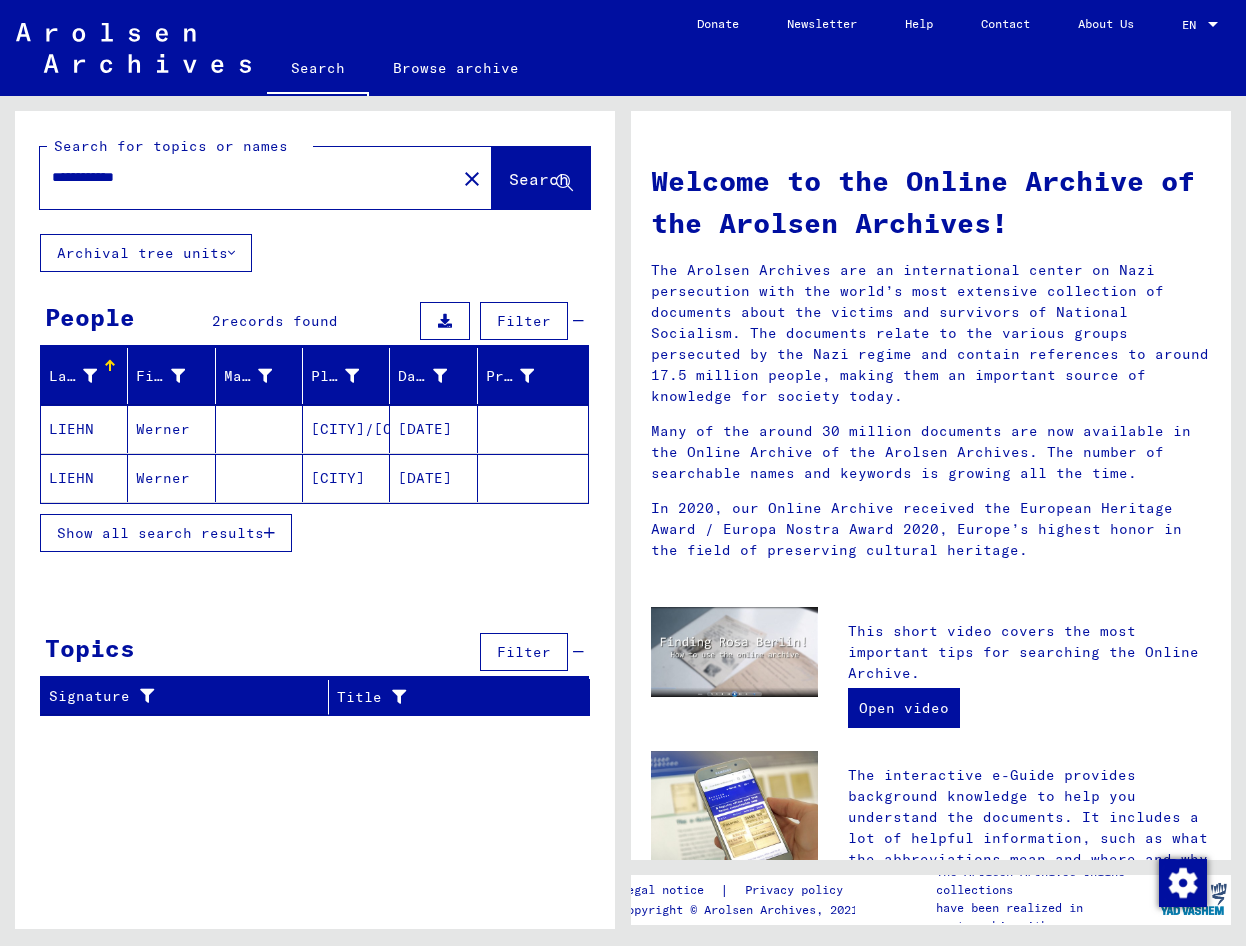 click on "LIEHN" at bounding box center (84, 478) 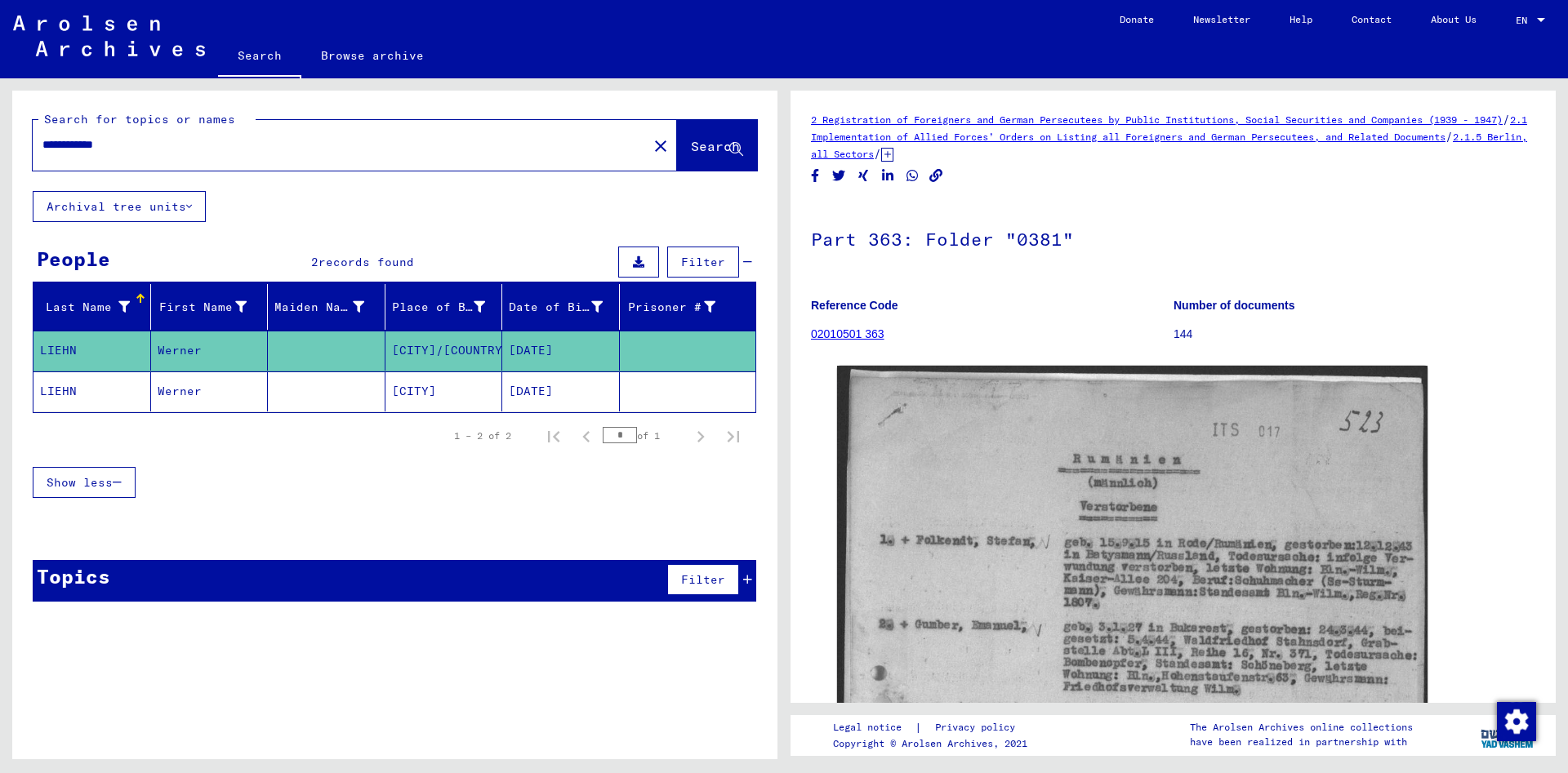 click on "DocID: 78857605" 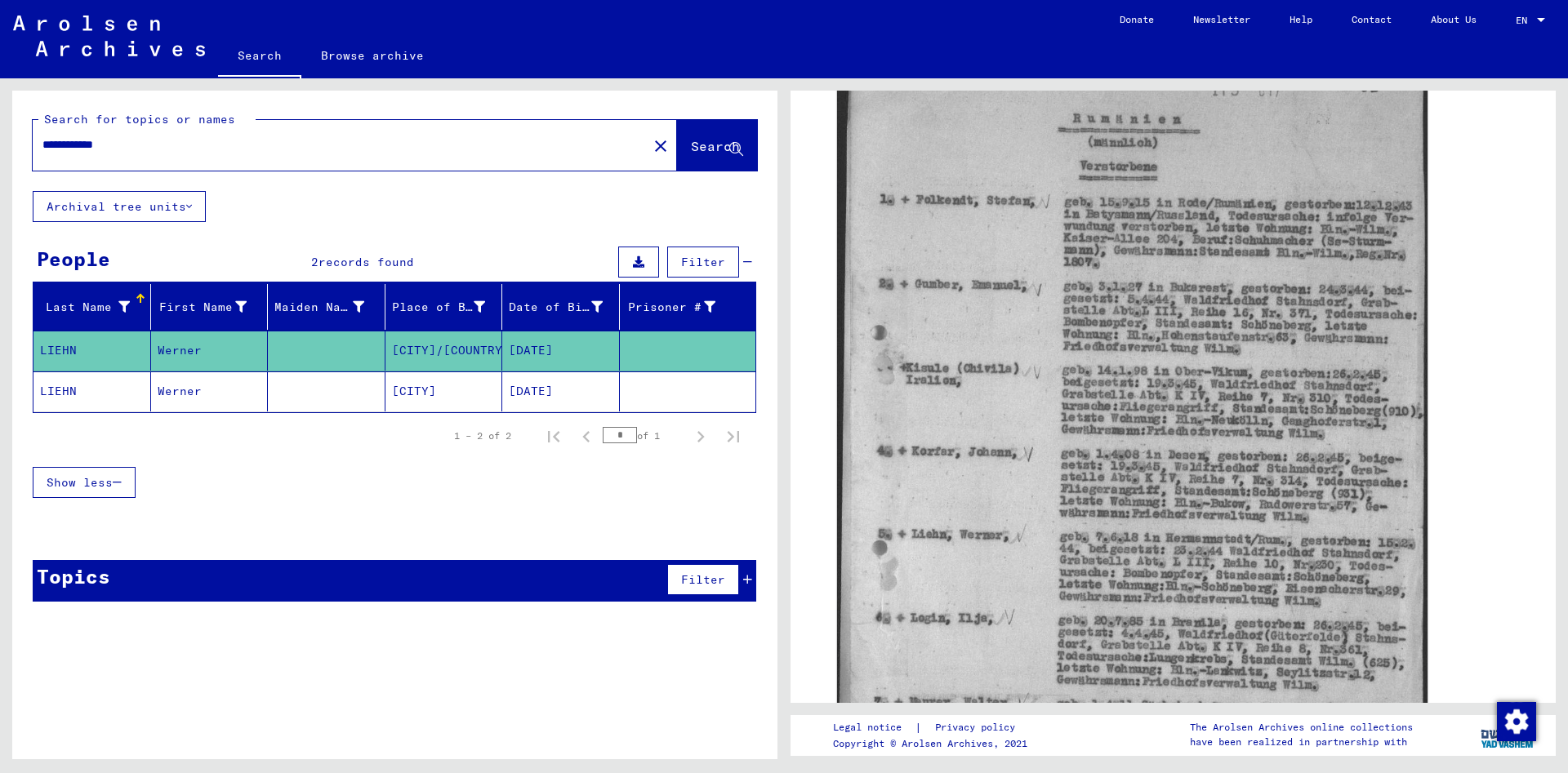 scroll, scrollTop: 353, scrollLeft: 0, axis: vertical 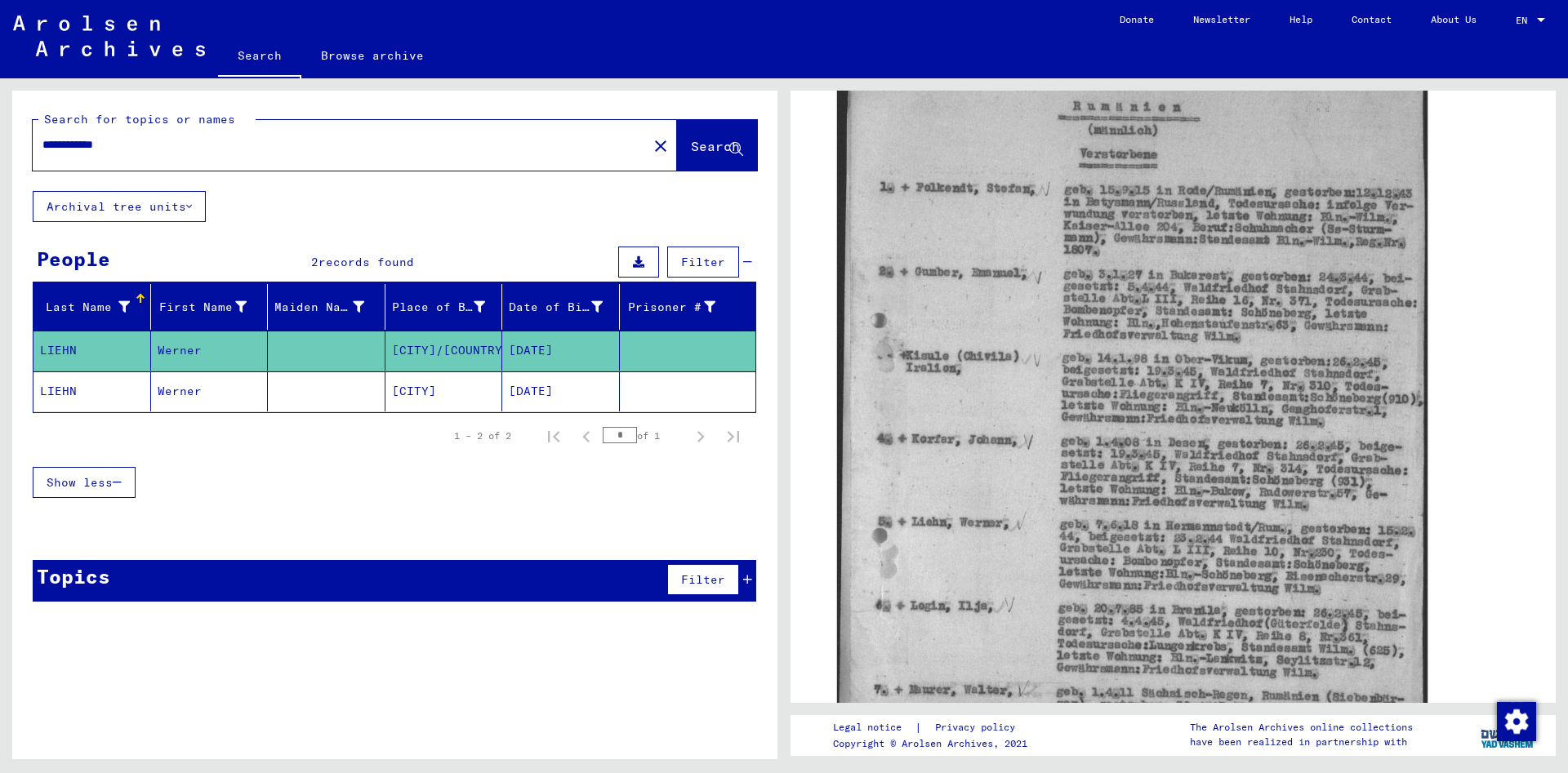 click on "Werner" 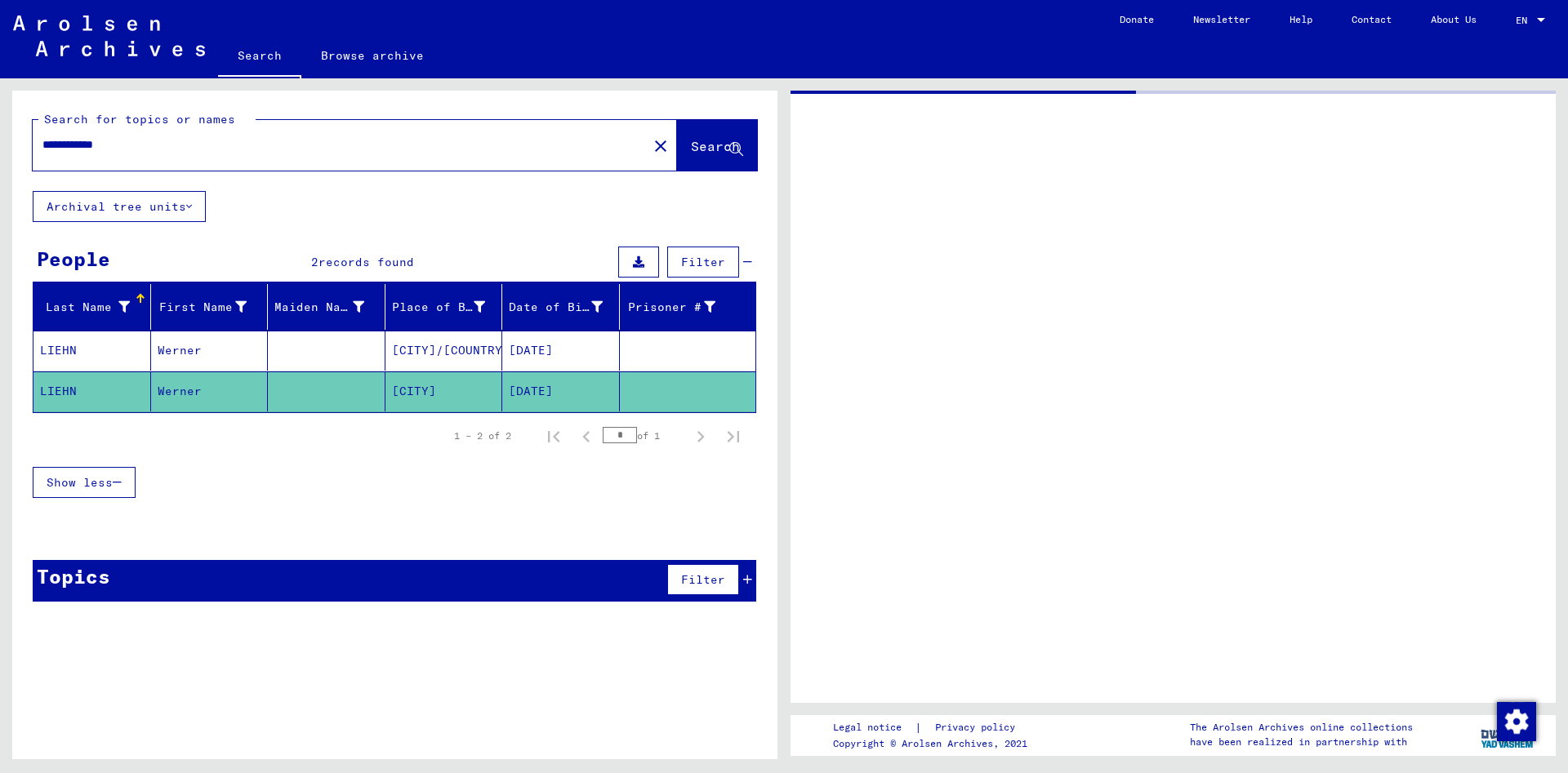 scroll, scrollTop: 0, scrollLeft: 0, axis: both 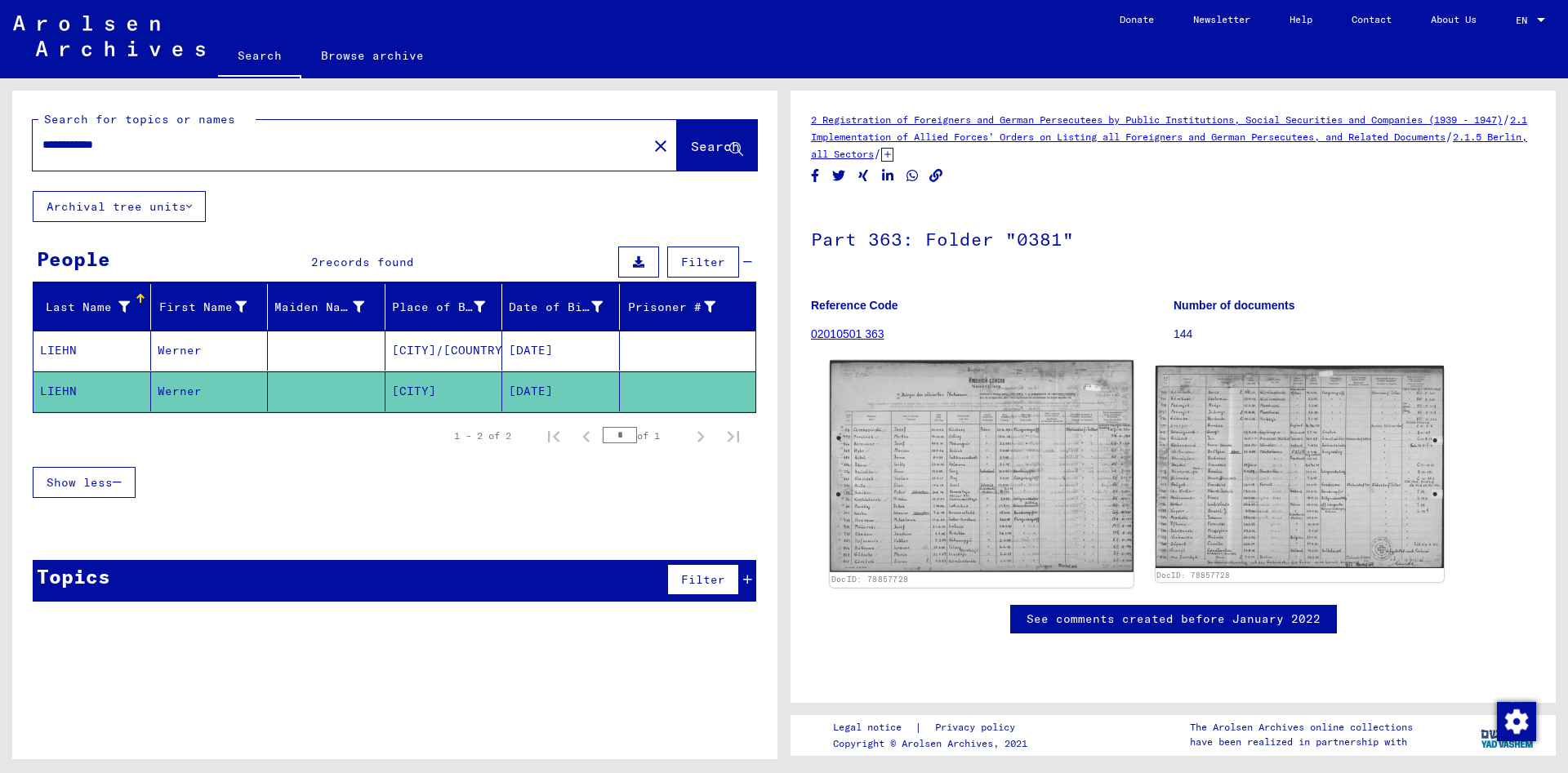click 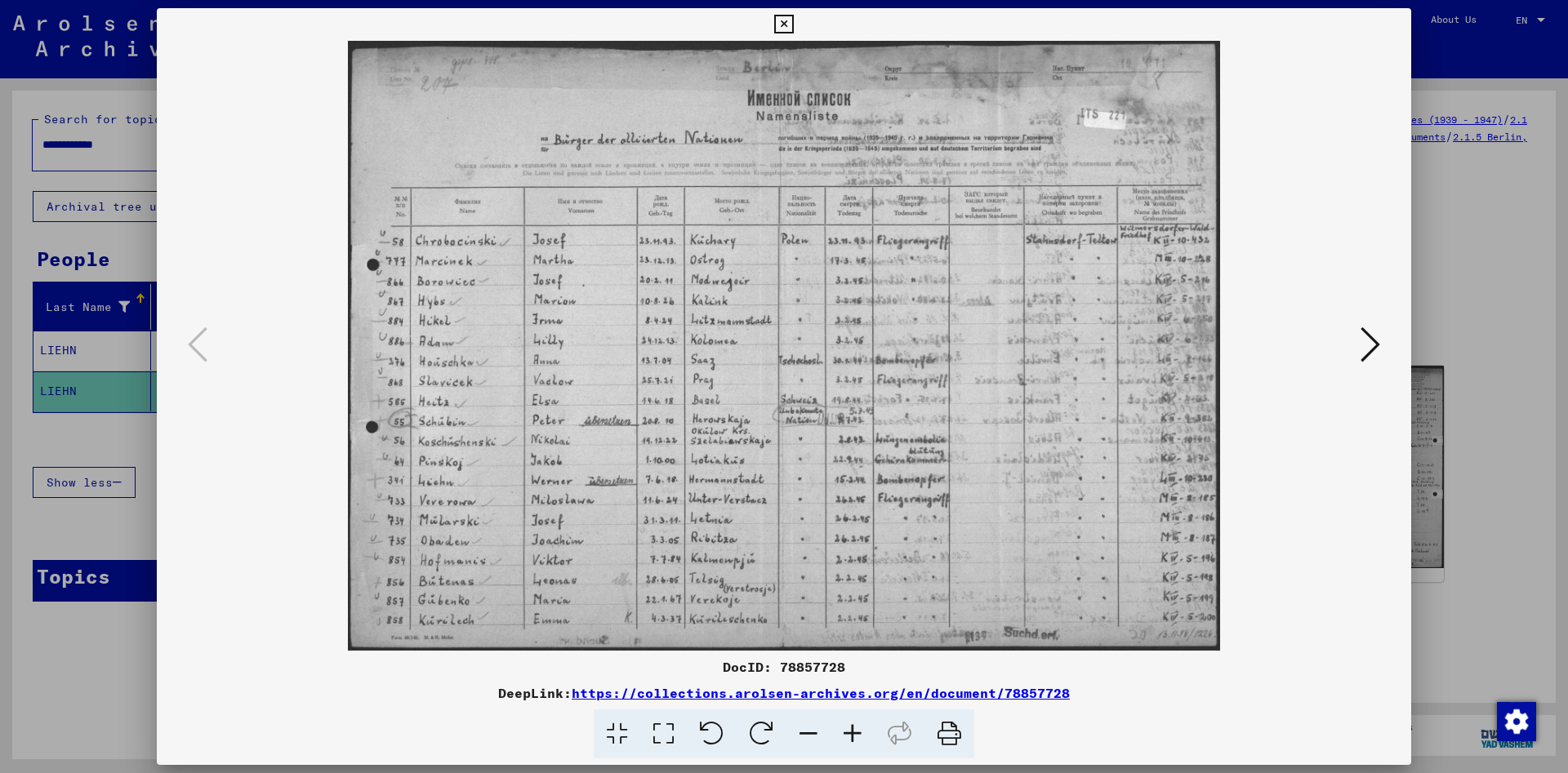 click at bounding box center (1370, 344) 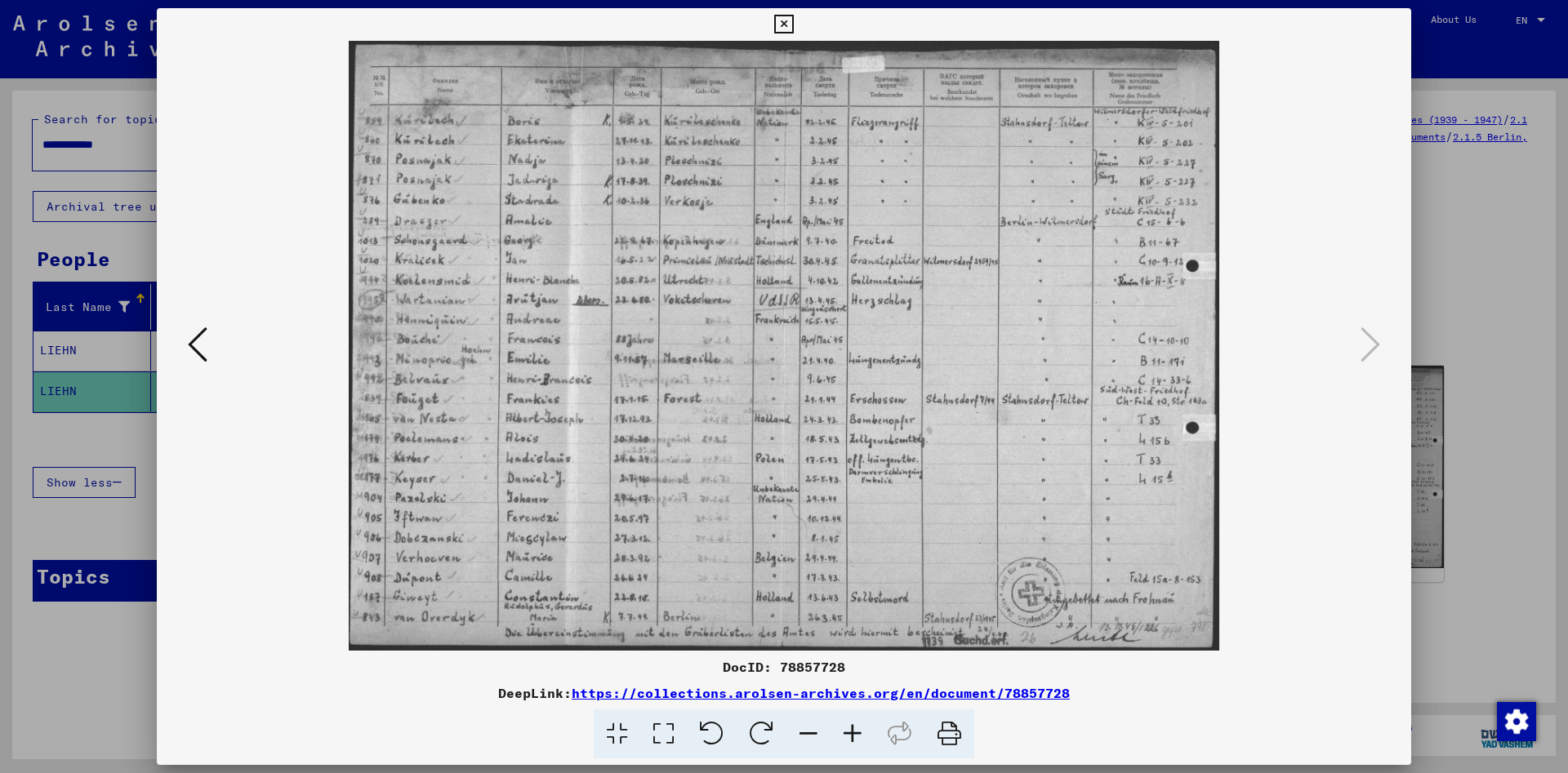 click at bounding box center [198, 344] 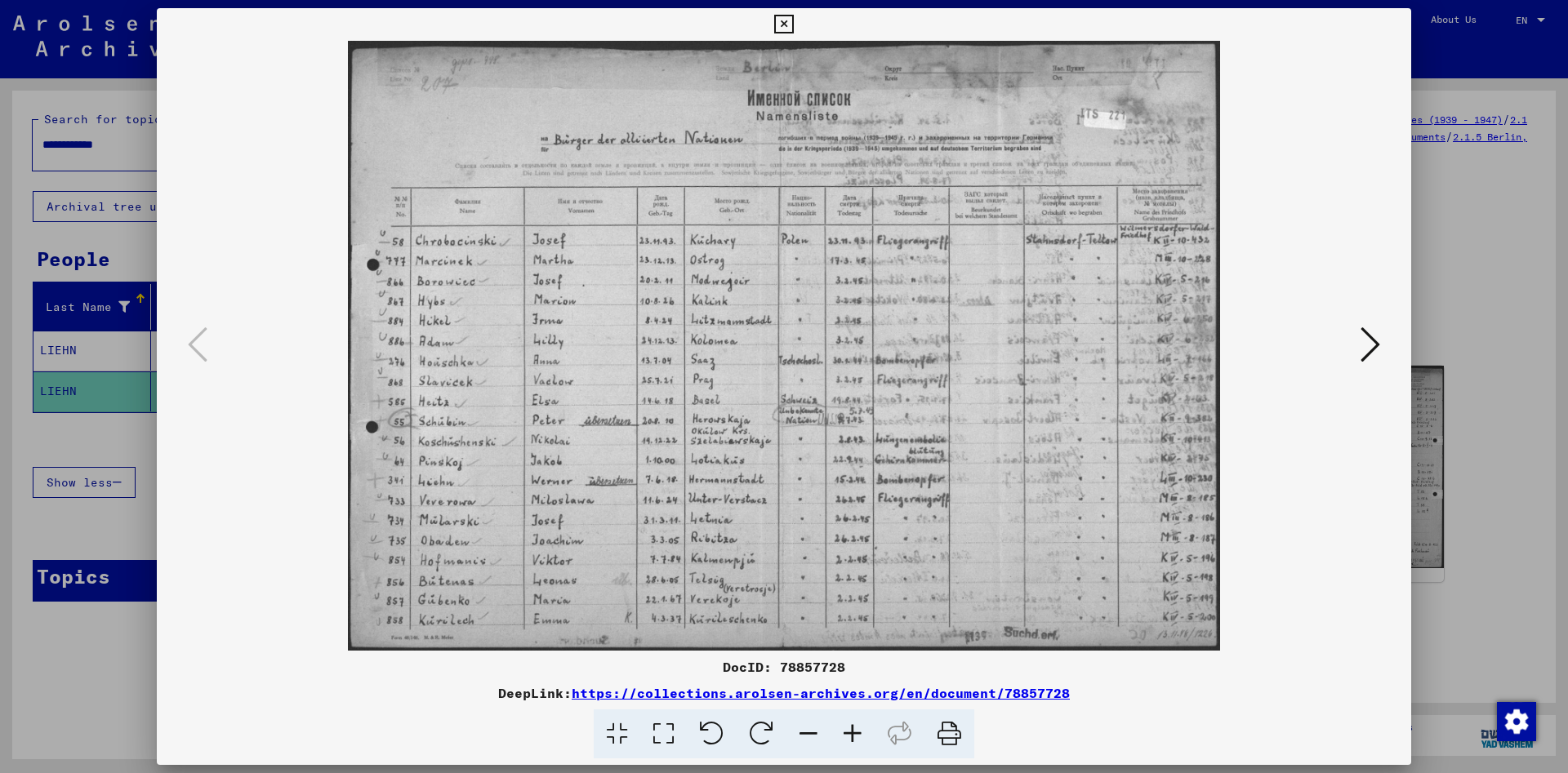 click at bounding box center (853, 734) 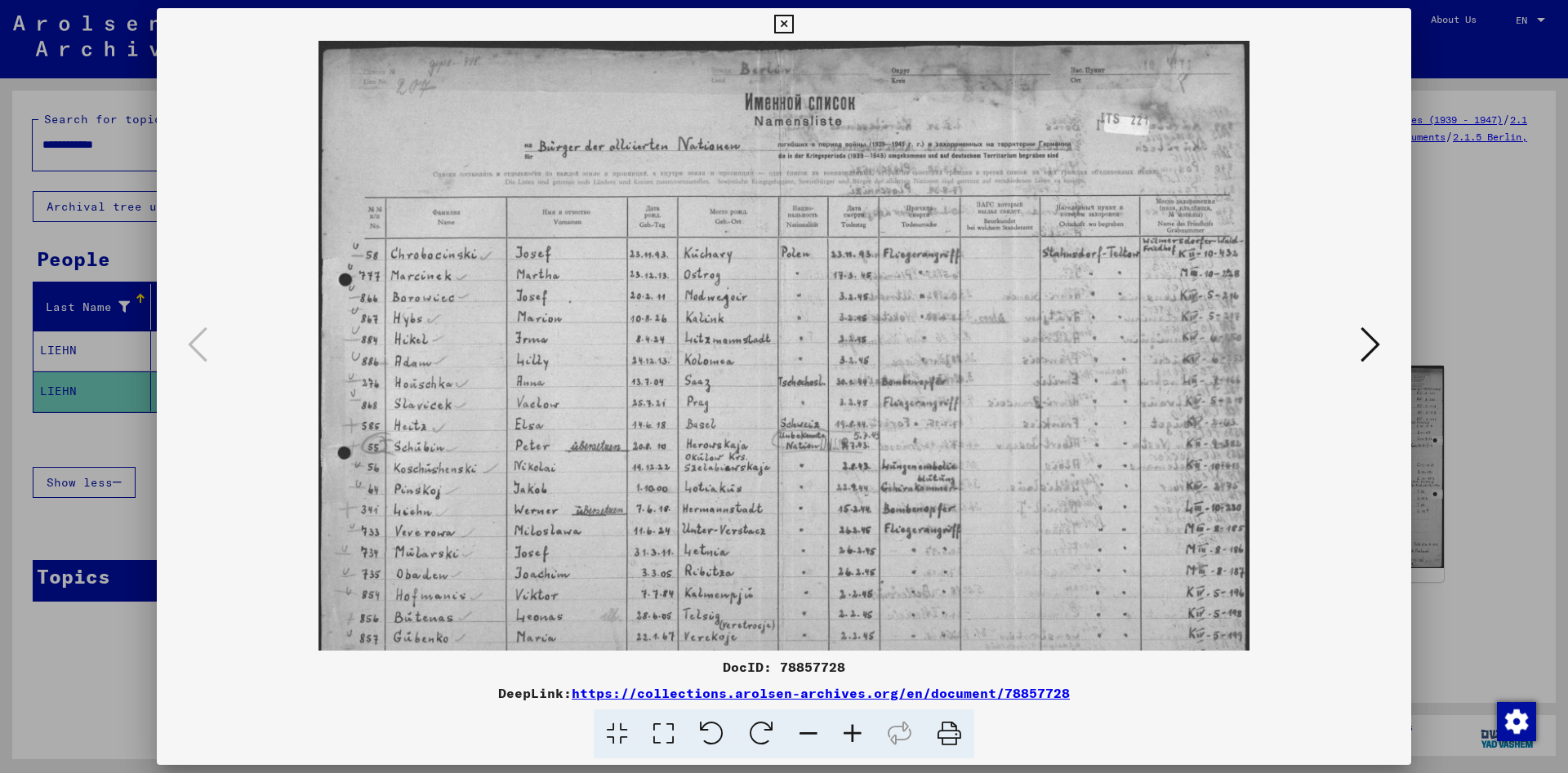 click at bounding box center [853, 734] 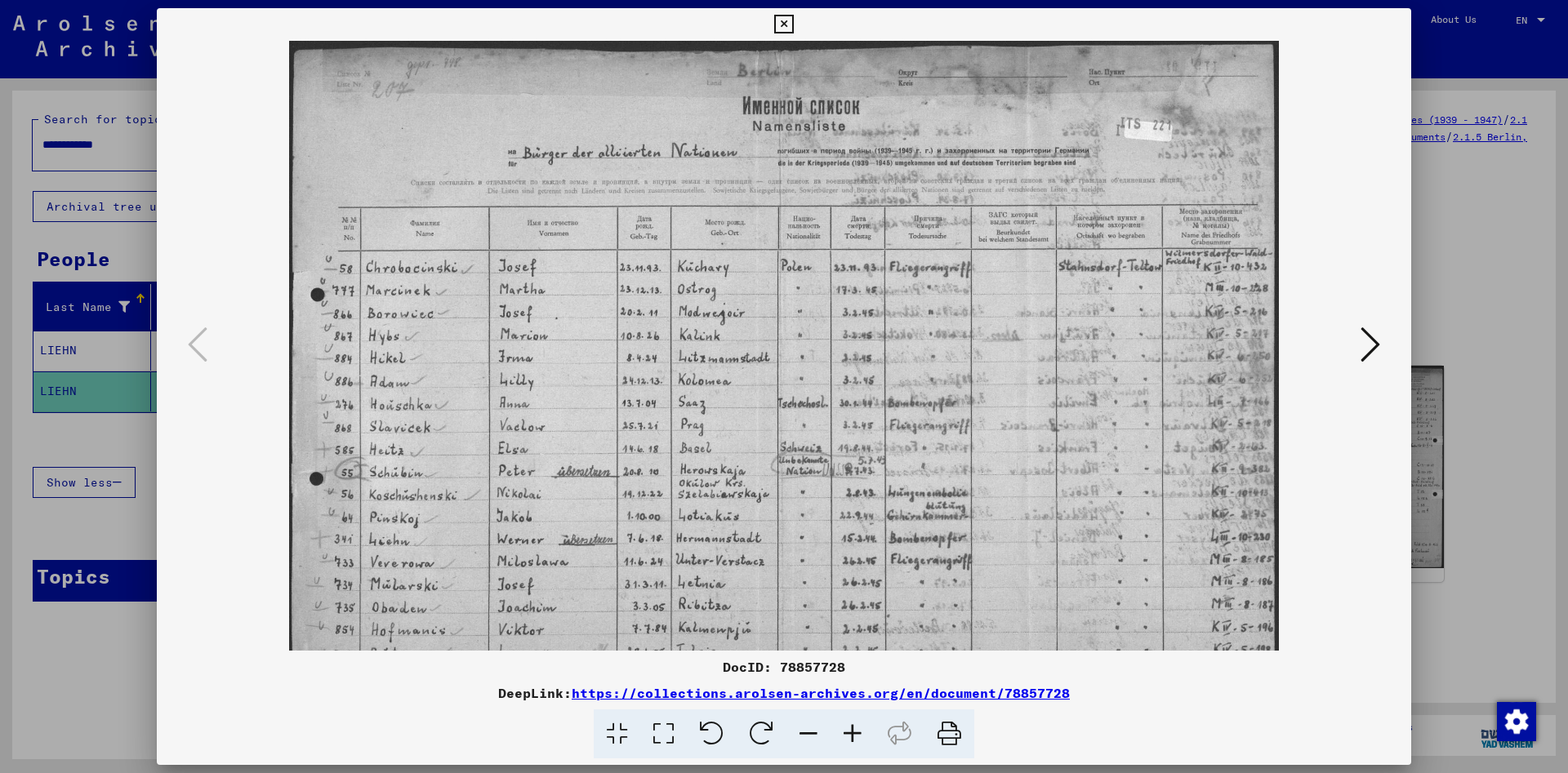 click at bounding box center [853, 734] 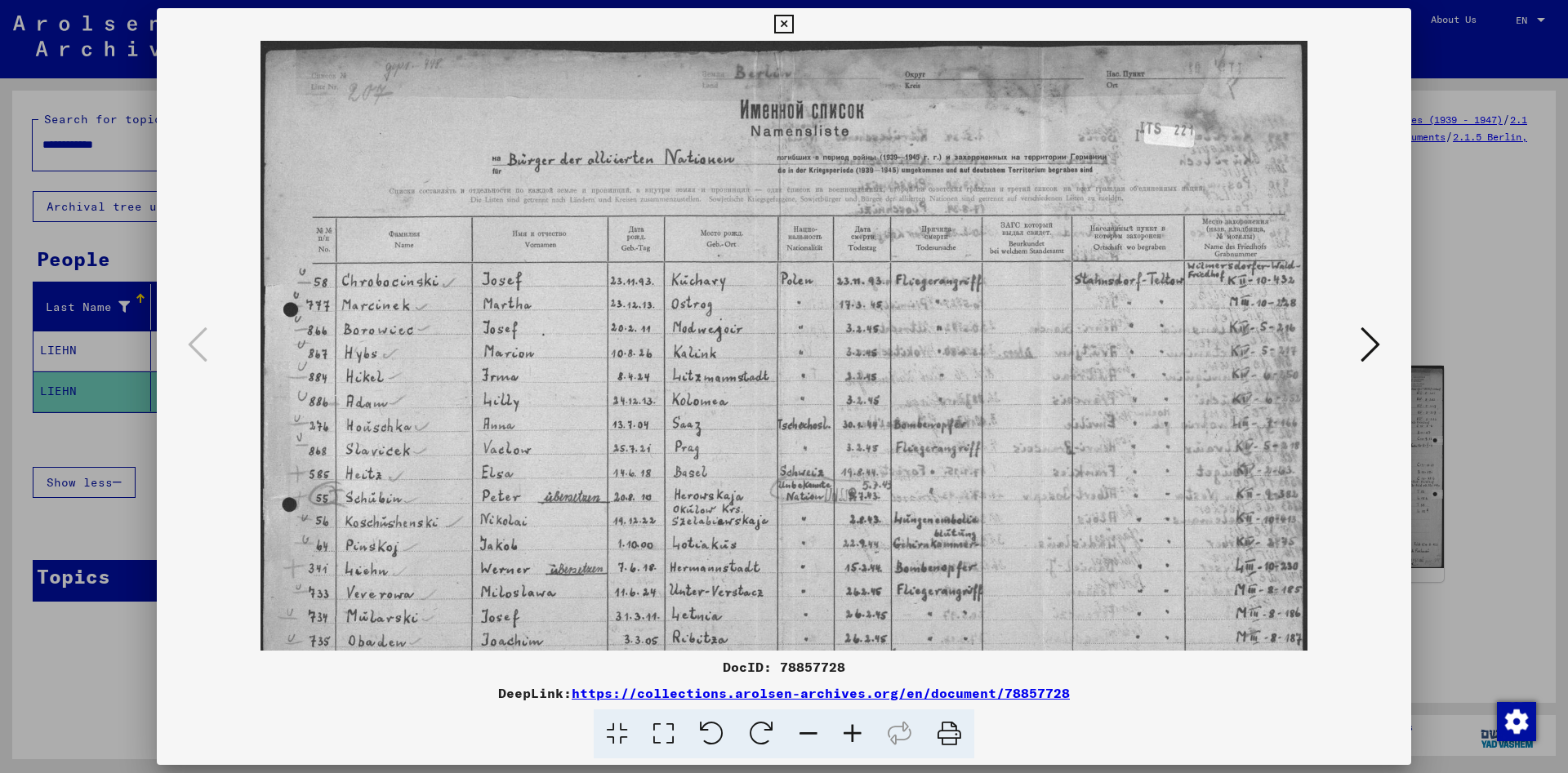 click at bounding box center (853, 734) 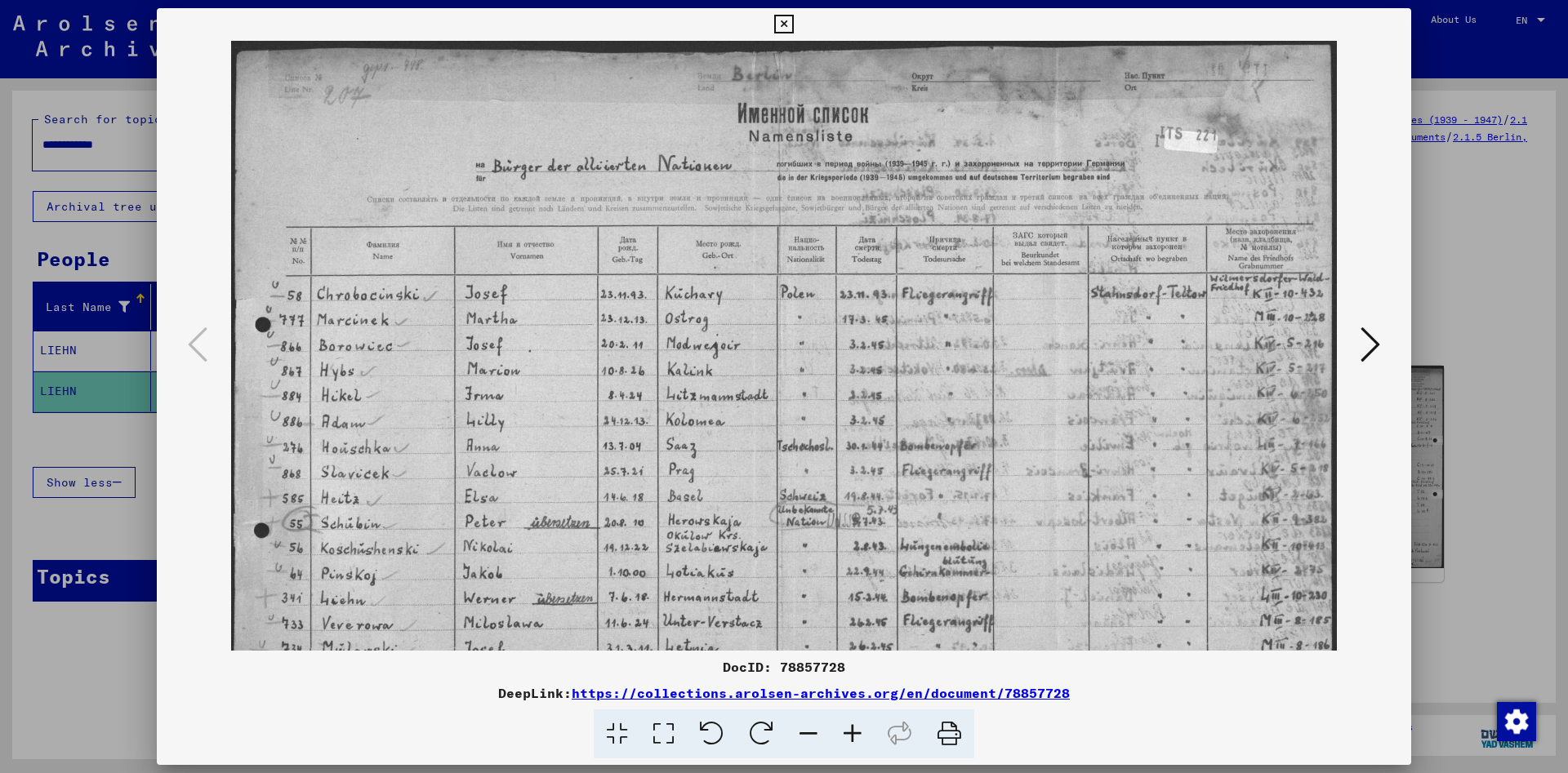 click at bounding box center (853, 734) 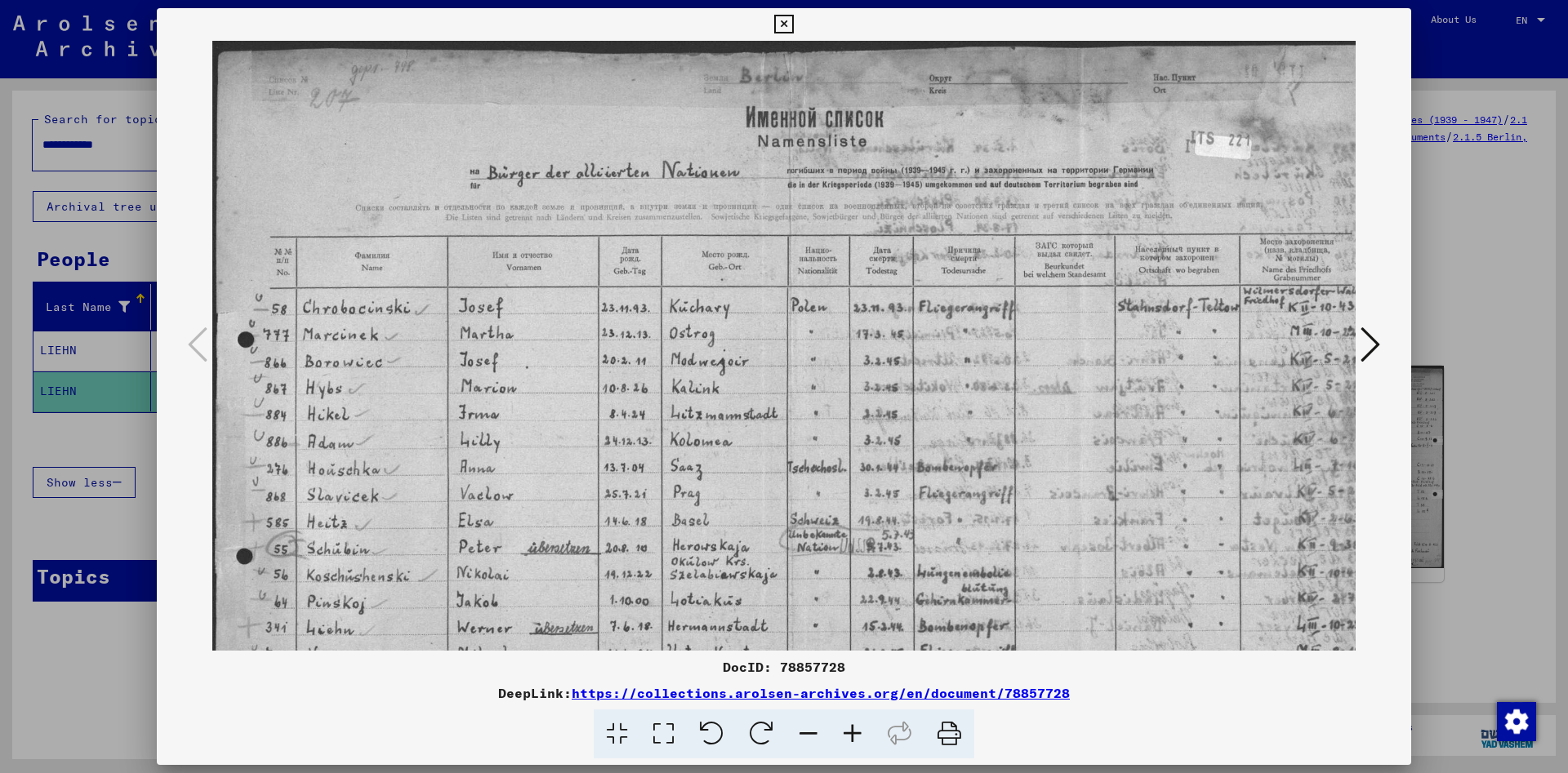 click at bounding box center (784, 386) 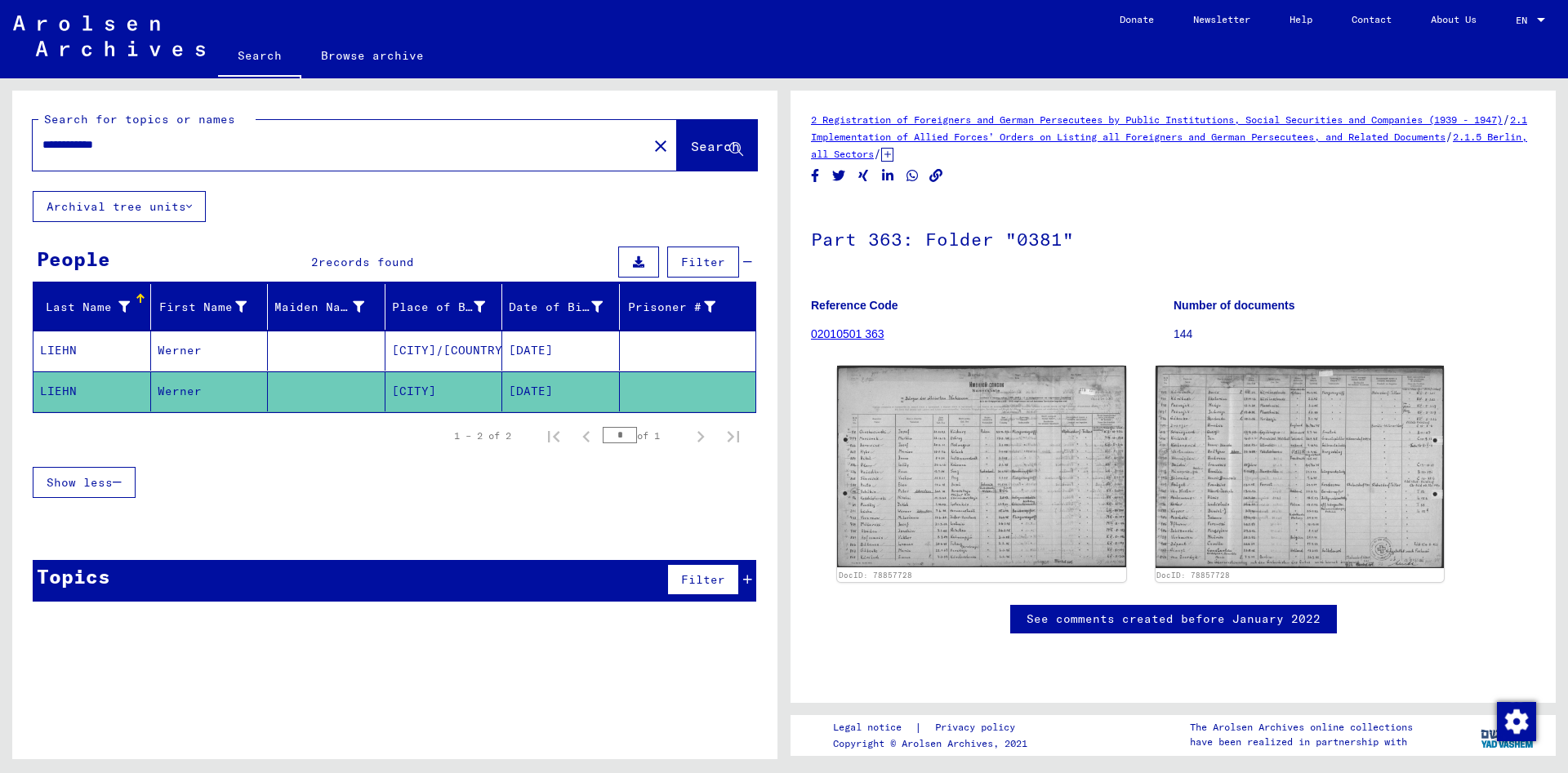 click on "LIEHN" at bounding box center (92, 391) 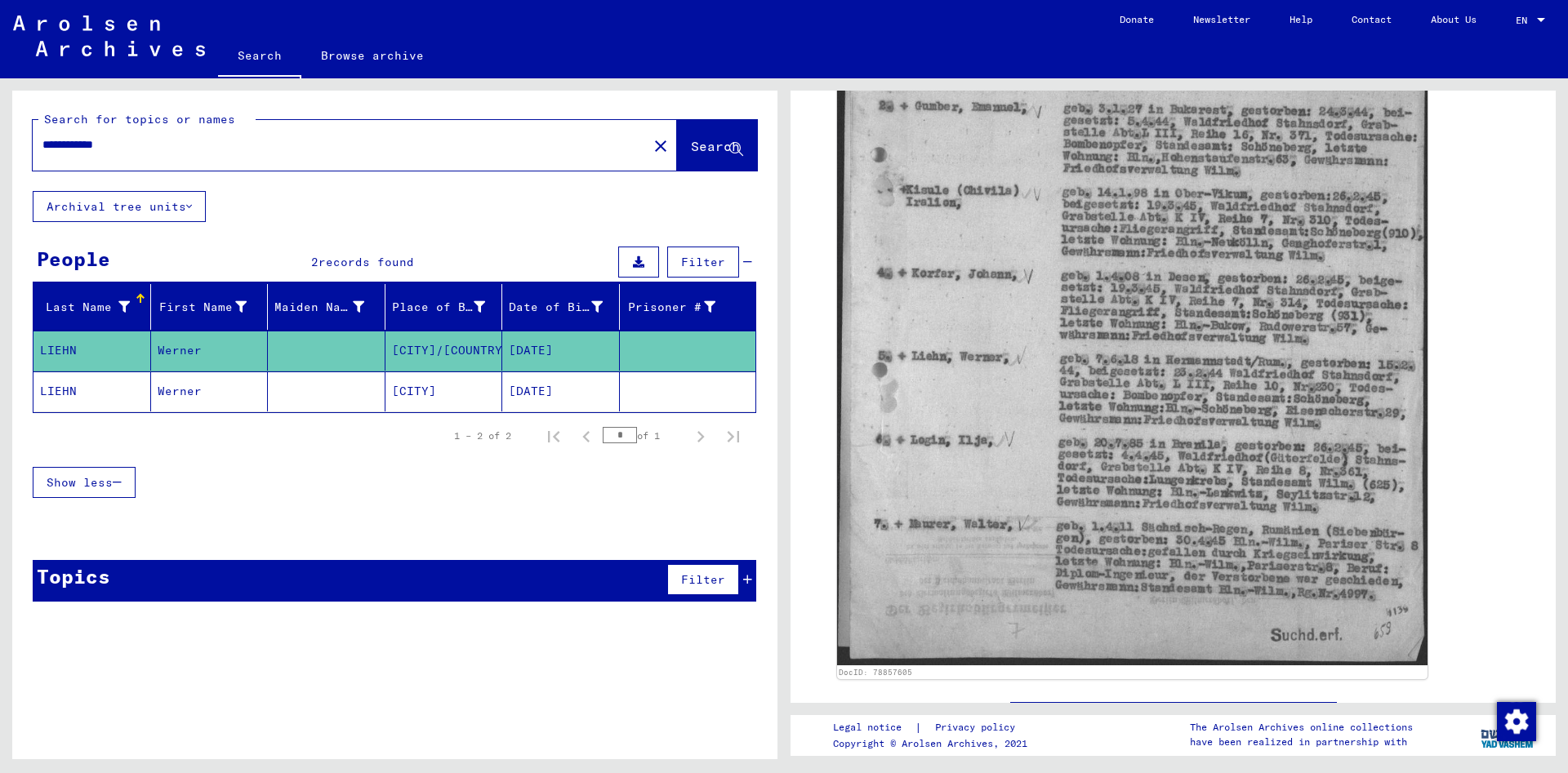 scroll, scrollTop: 583, scrollLeft: 0, axis: vertical 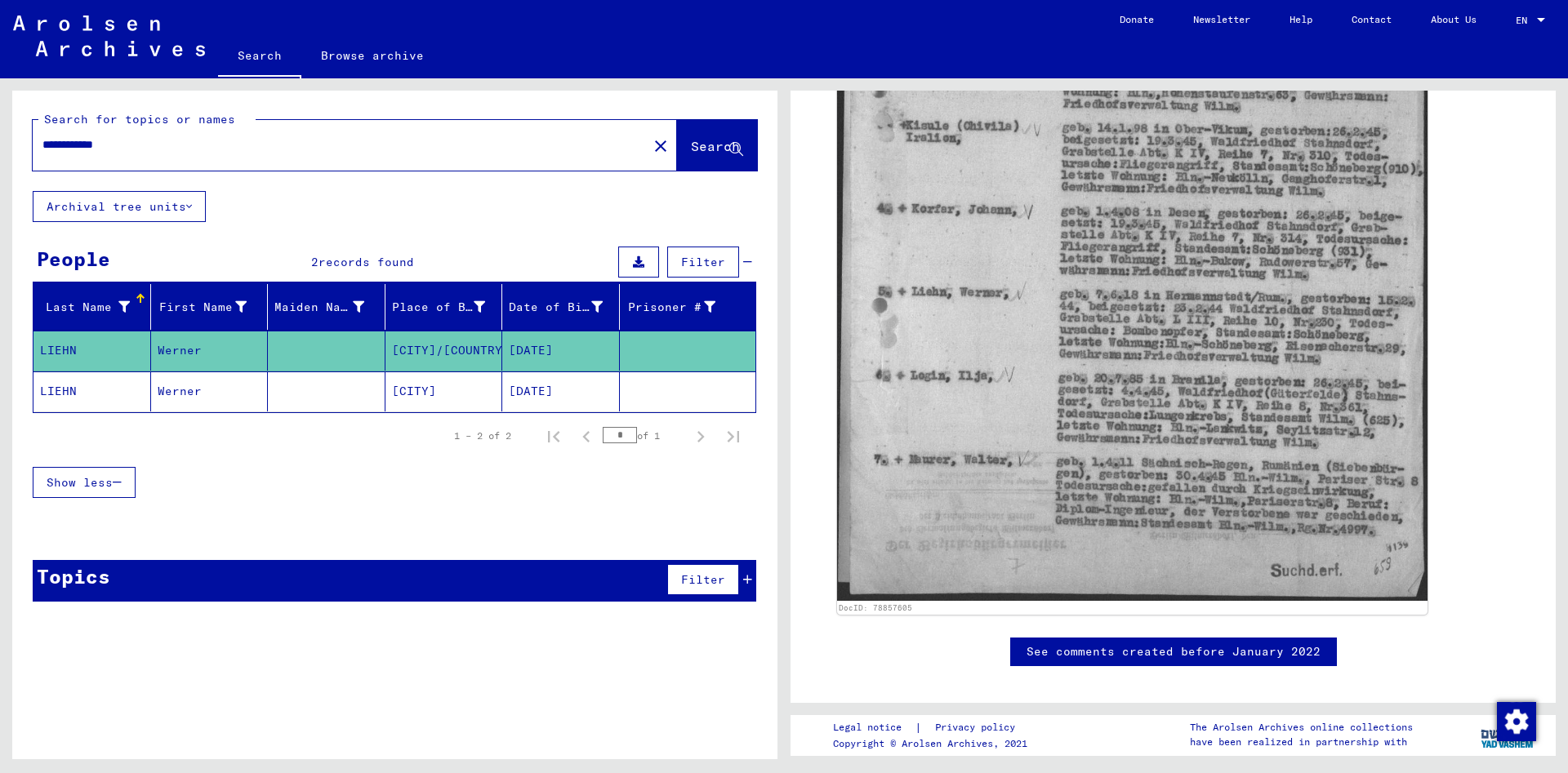click on "2 Registration of Foreigners and German Persecutees by Public Institutions, Social Securities and Companies (1939 - 1947)   /   2.1 Implementation of Allied Forces’ Orders on Listing all Foreigners and German Persecutees, and Related Documents   /   2.1.5 Berlin, all Sectors   /   2.1.5.1 Lists of all persons of United Nations and other foreigners, German Jews and stateless persons; Berlin   /   Documents without attributed call number   /  Part 363: Folder "0381" Reference Code 02010501 363 Number of documents 144 DocID: 78857605 See comments created before [DATE]" 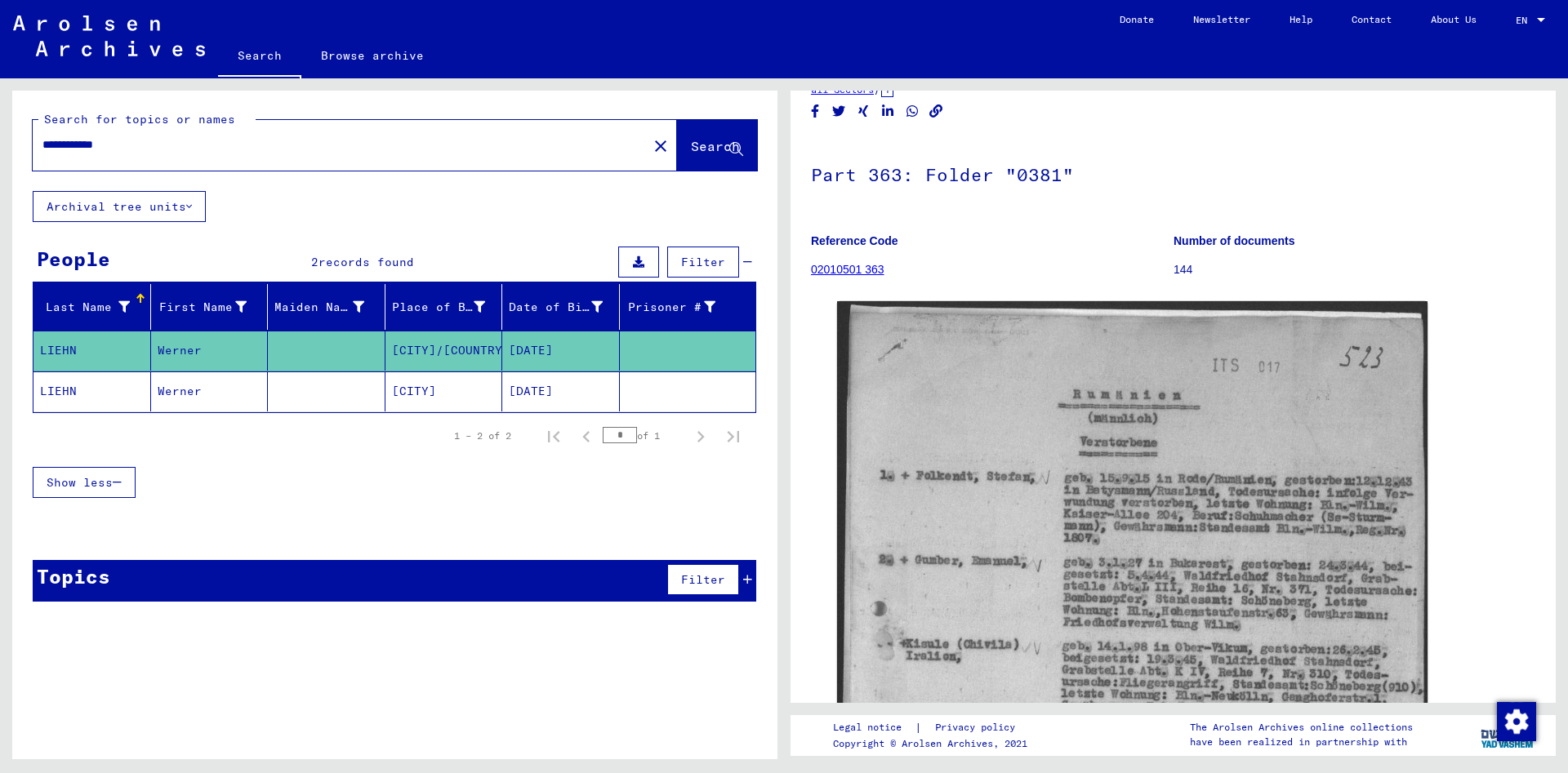 scroll, scrollTop: 0, scrollLeft: 0, axis: both 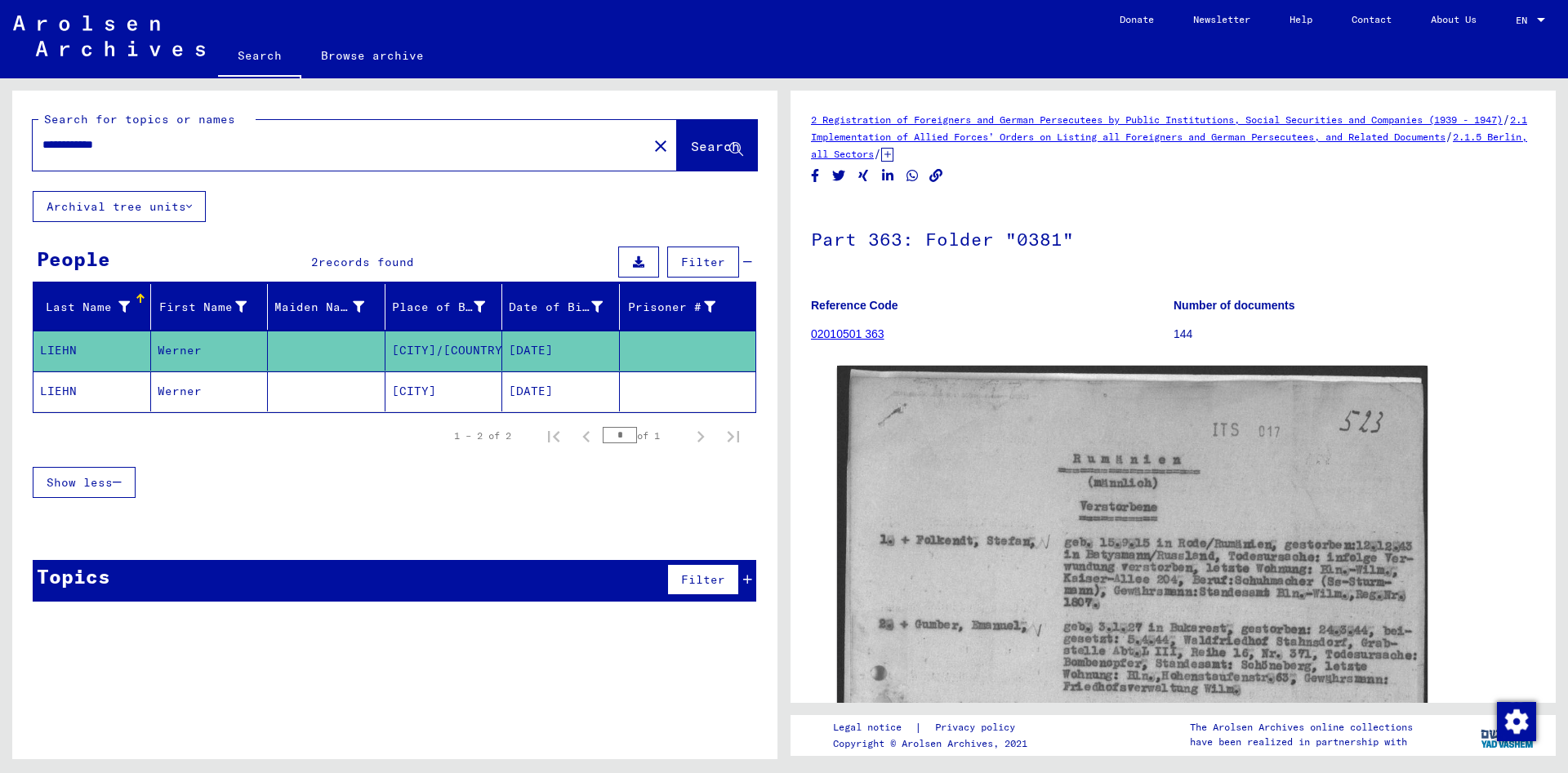 click on "2 Registration of Foreigners and German Persecutees by Public Institutions, Social Securities and Companies (1939 - 1947)   /   2.1 Implementation of Allied Forces’ Orders on Listing all Foreigners and German Persecutees, and Related Documents   /   2.1.5 Berlin, all Sectors   /   2.1.5.1 Lists of all persons of United Nations and other foreigners, German Jews and stateless persons; Berlin   /   Documents without attributed call number   /  Part 363: Folder "0381" Reference Code 02010501 363 Number of documents 144 DocID: 78857605 See comments created before [DATE]" 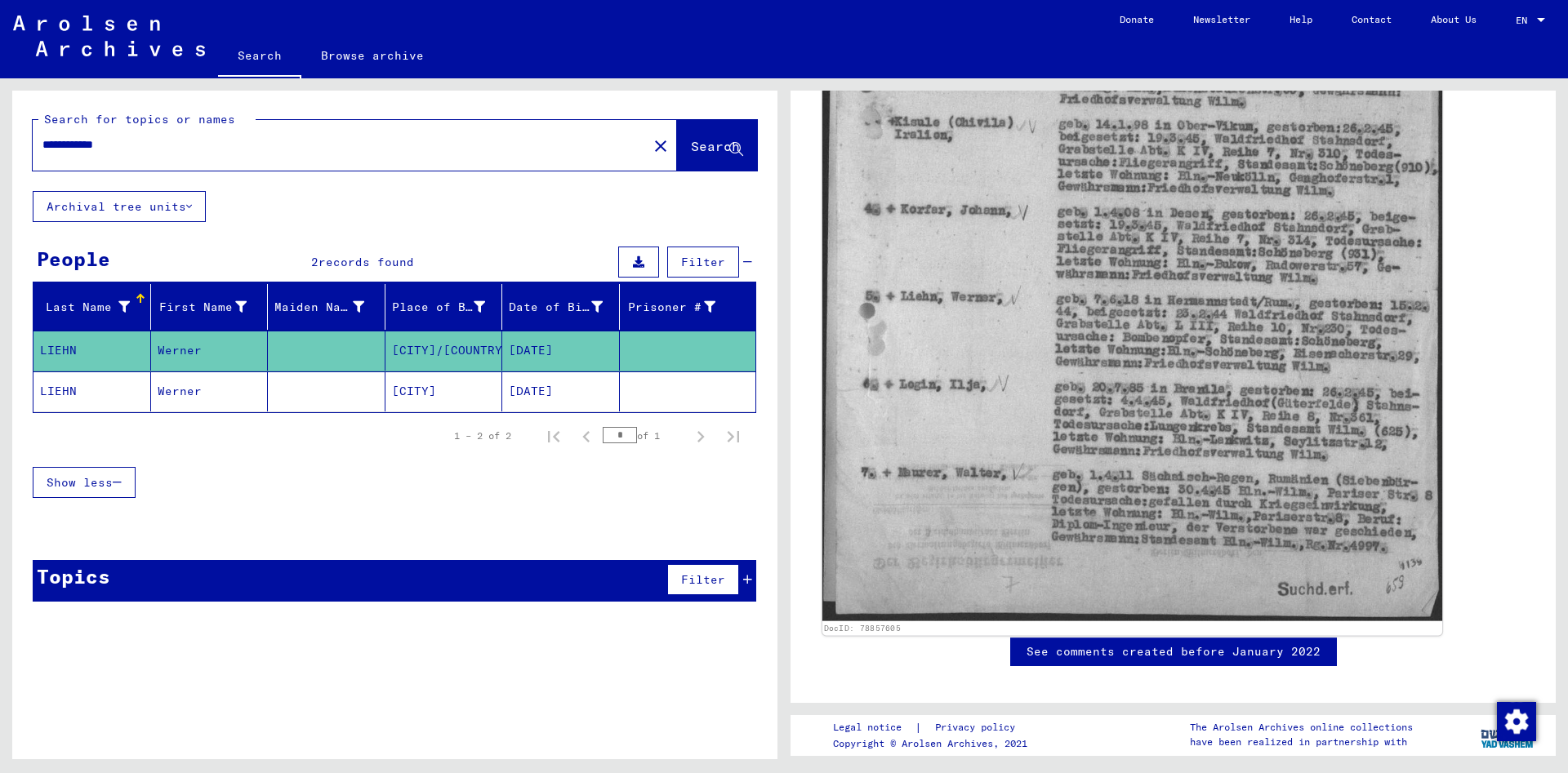 click 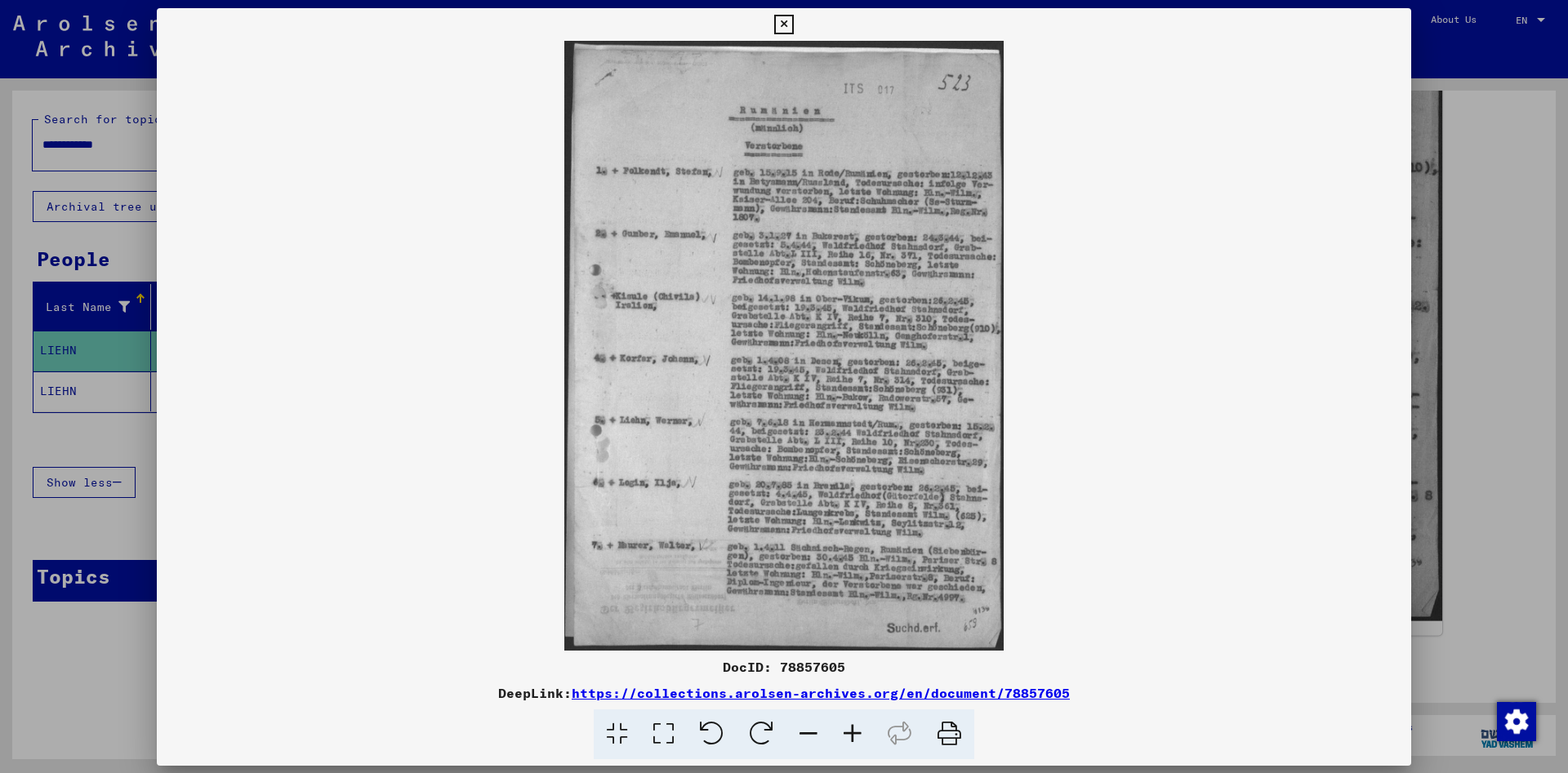 click at bounding box center [784, 345] 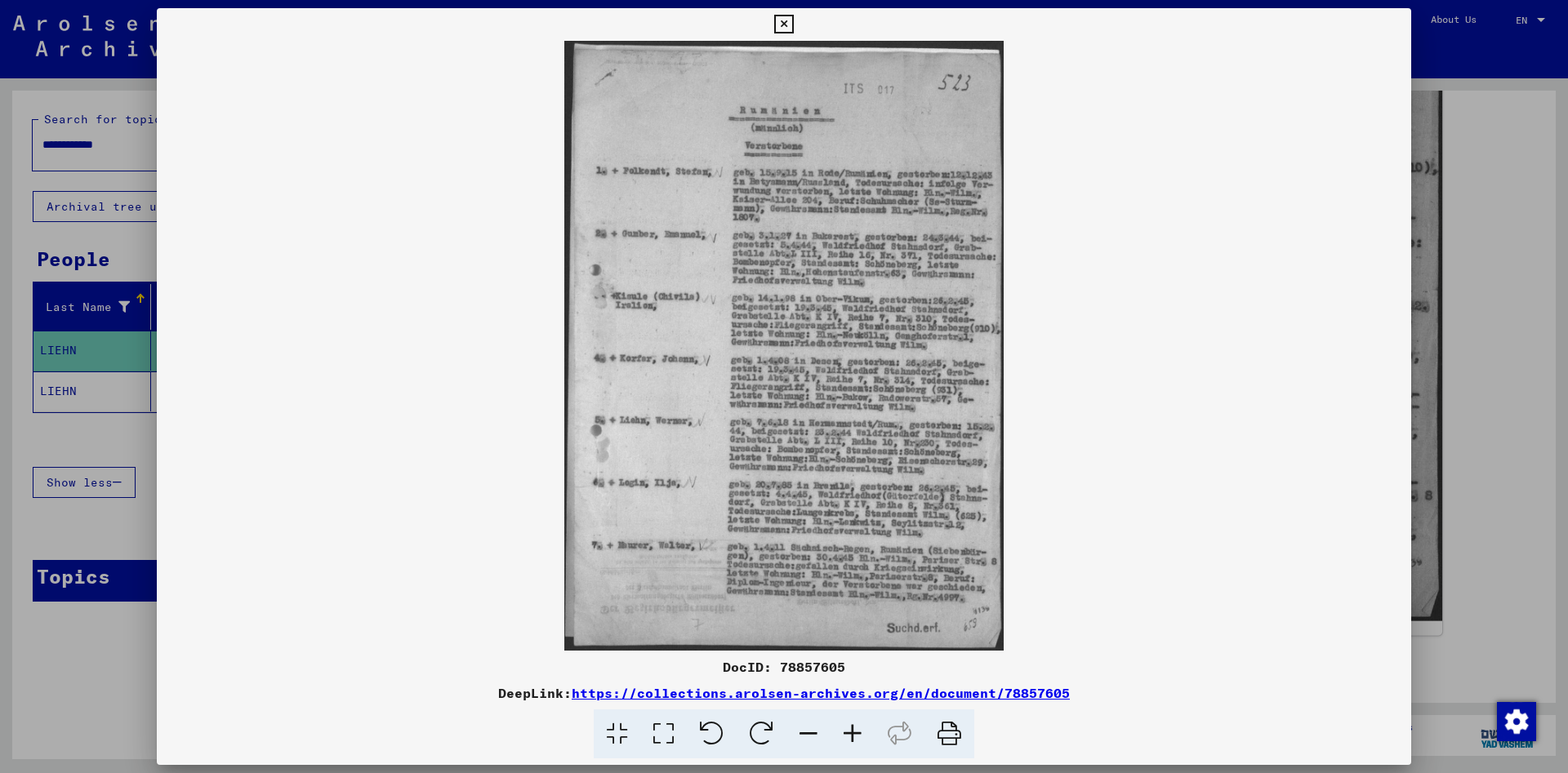 click at bounding box center (784, 345) 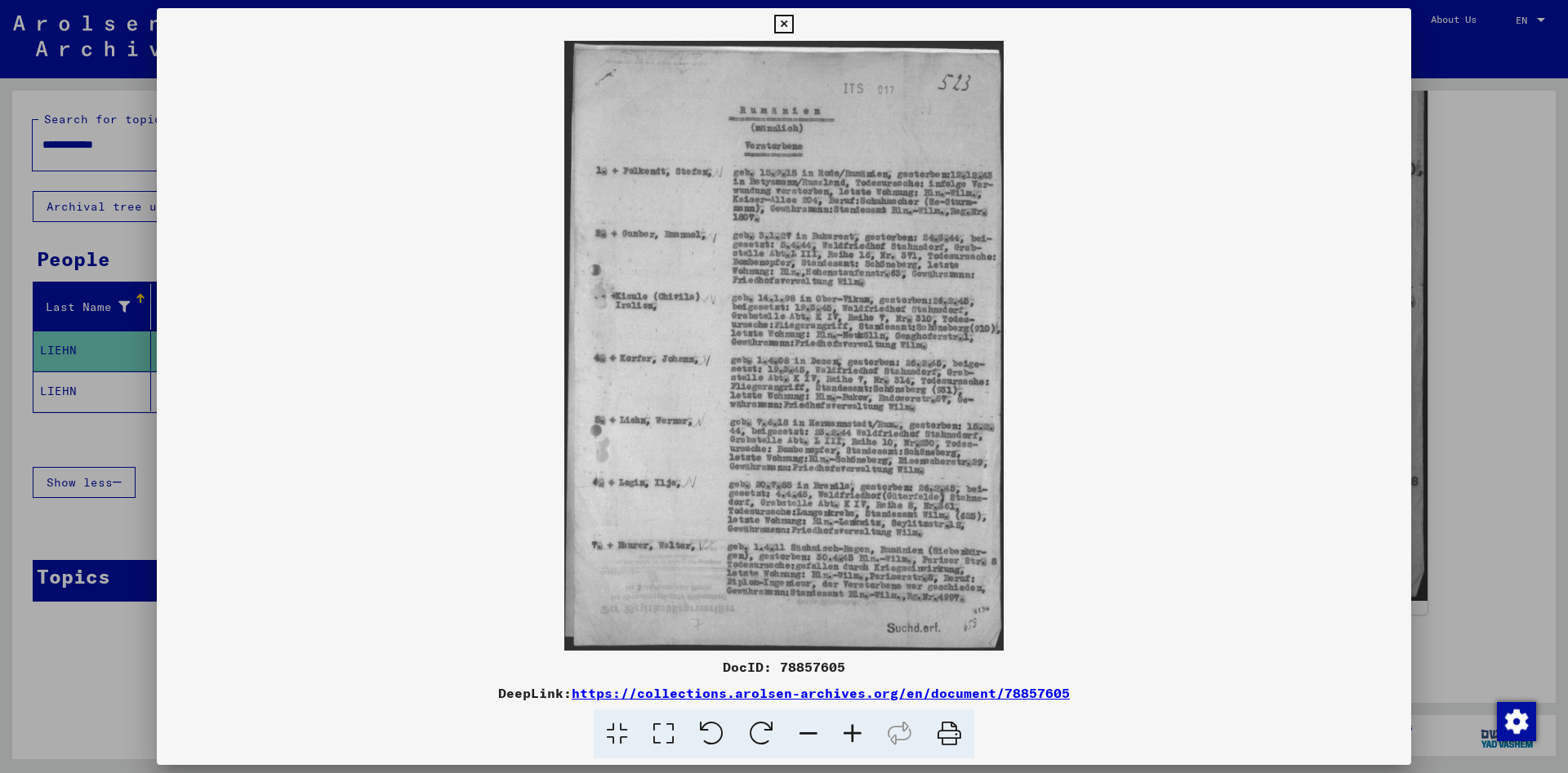 click at bounding box center (853, 734) 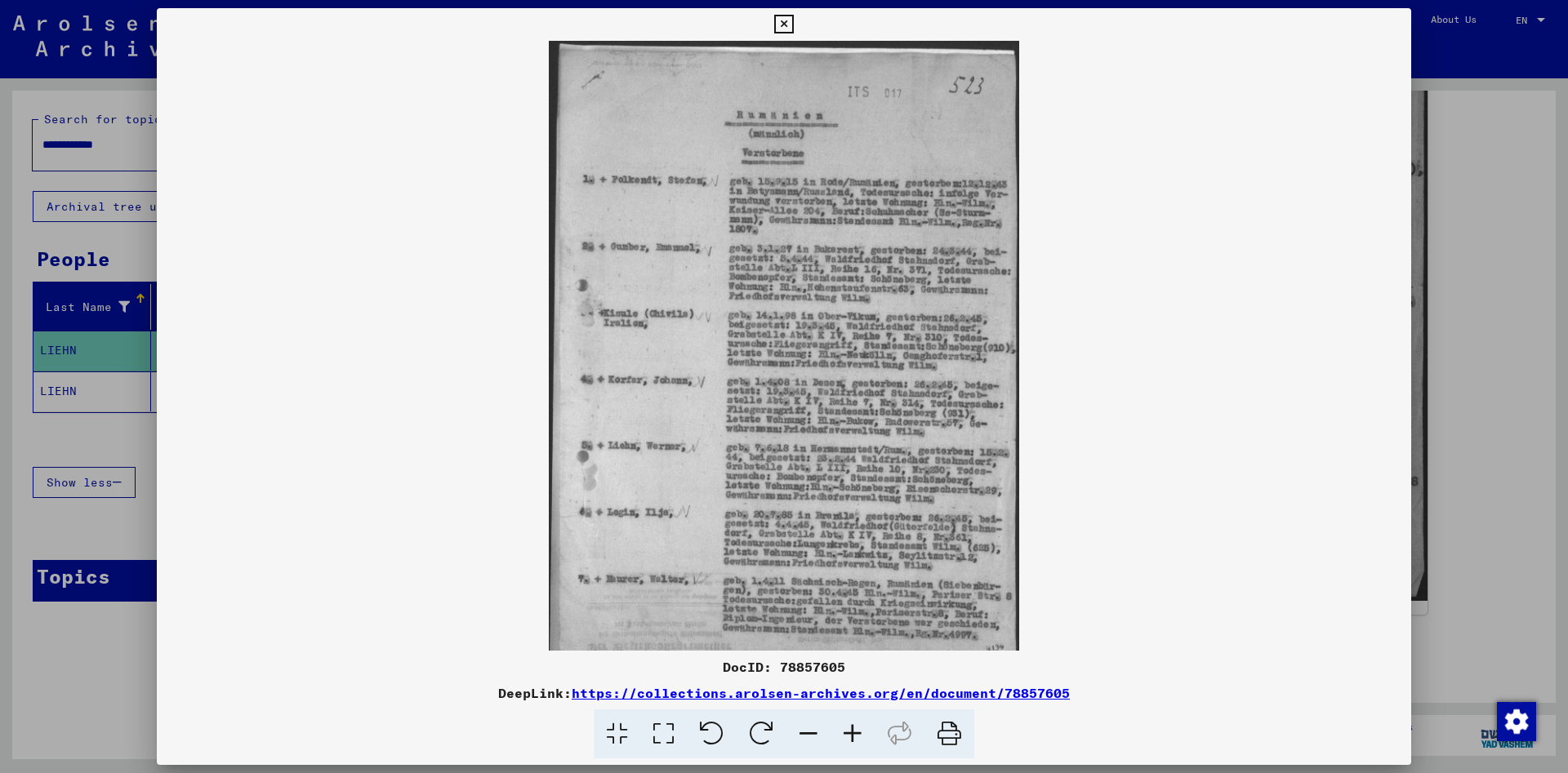 click at bounding box center [853, 734] 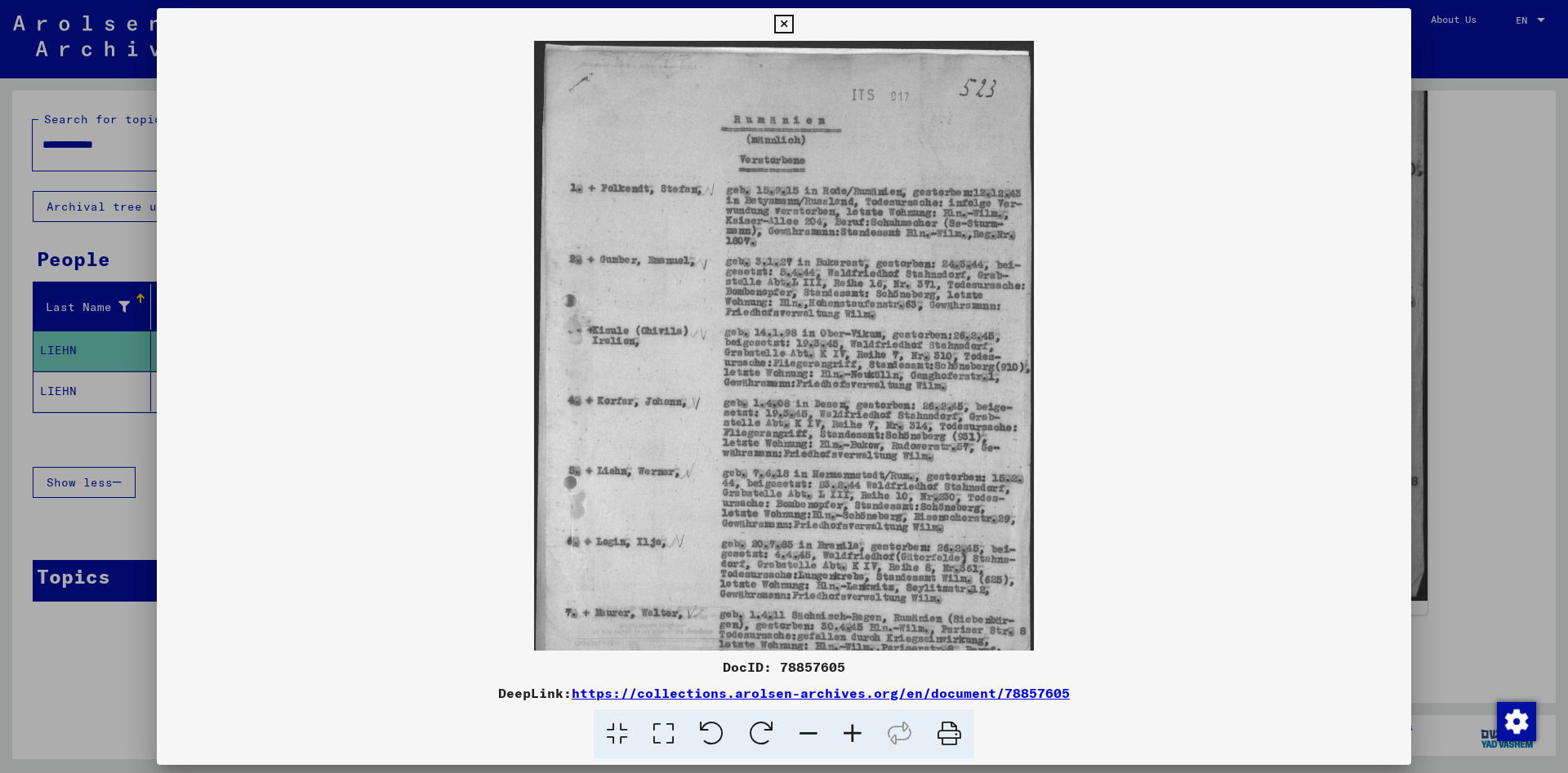 click at bounding box center (853, 734) 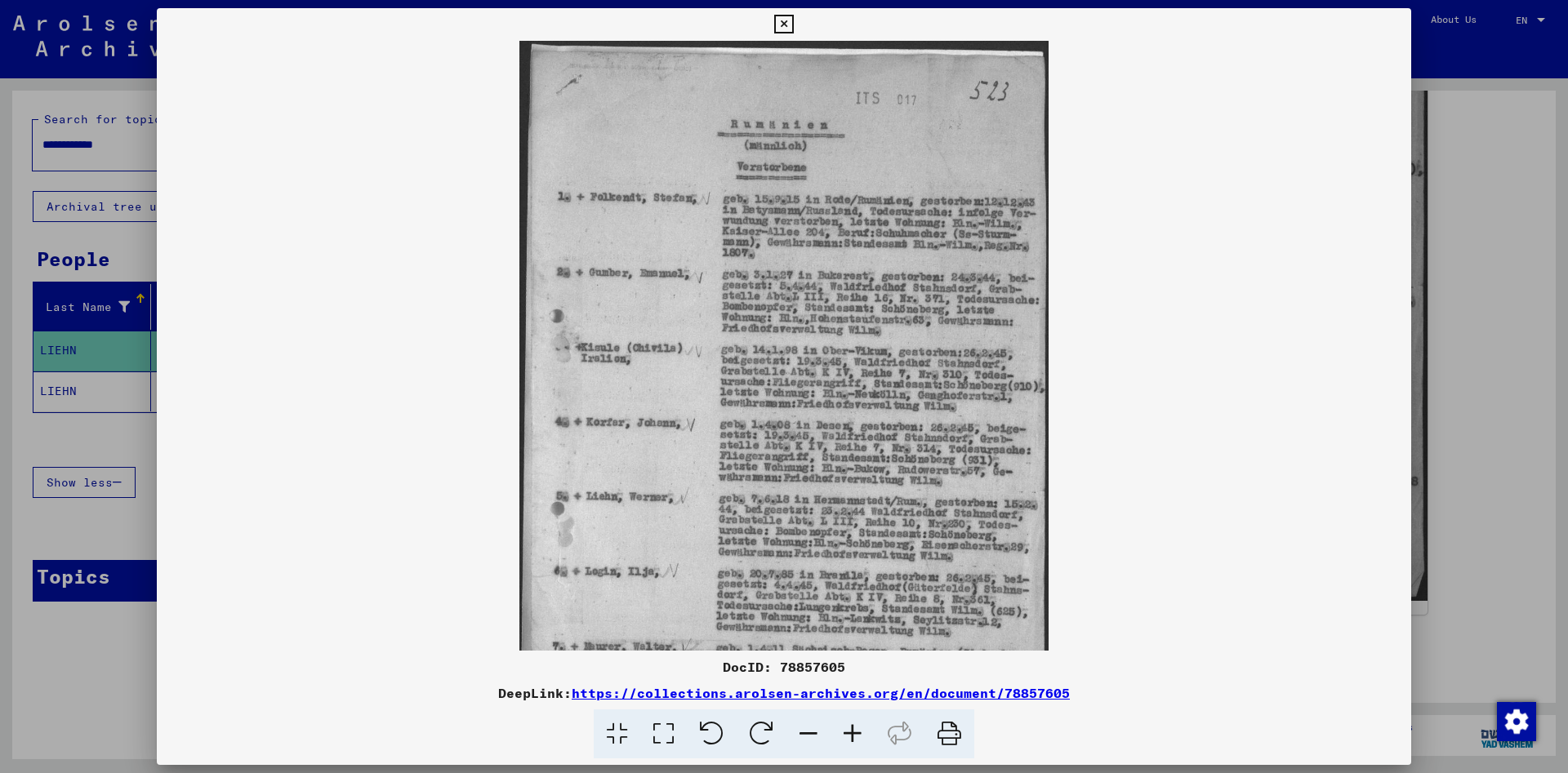 click at bounding box center [853, 734] 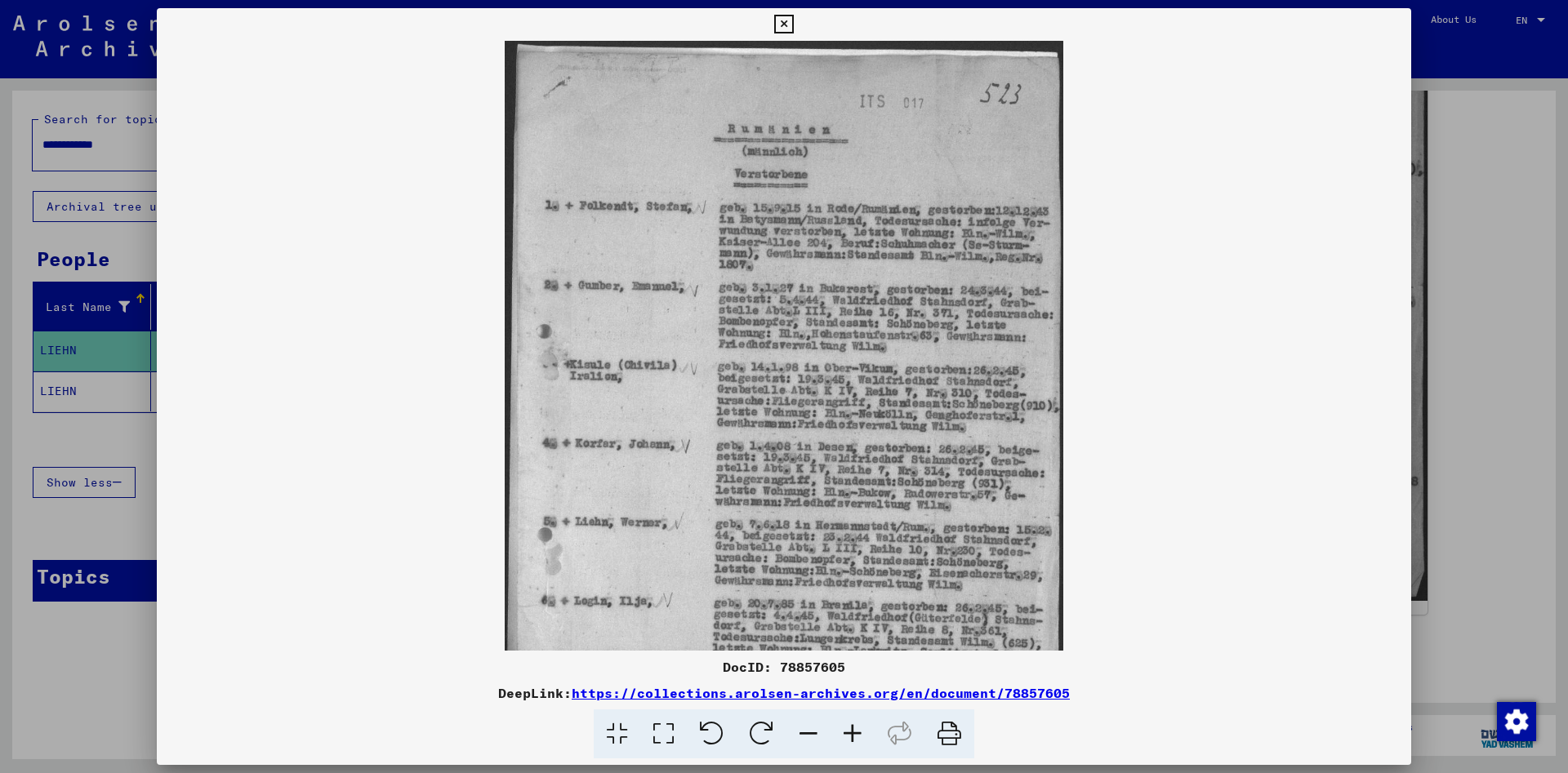 click at bounding box center (853, 734) 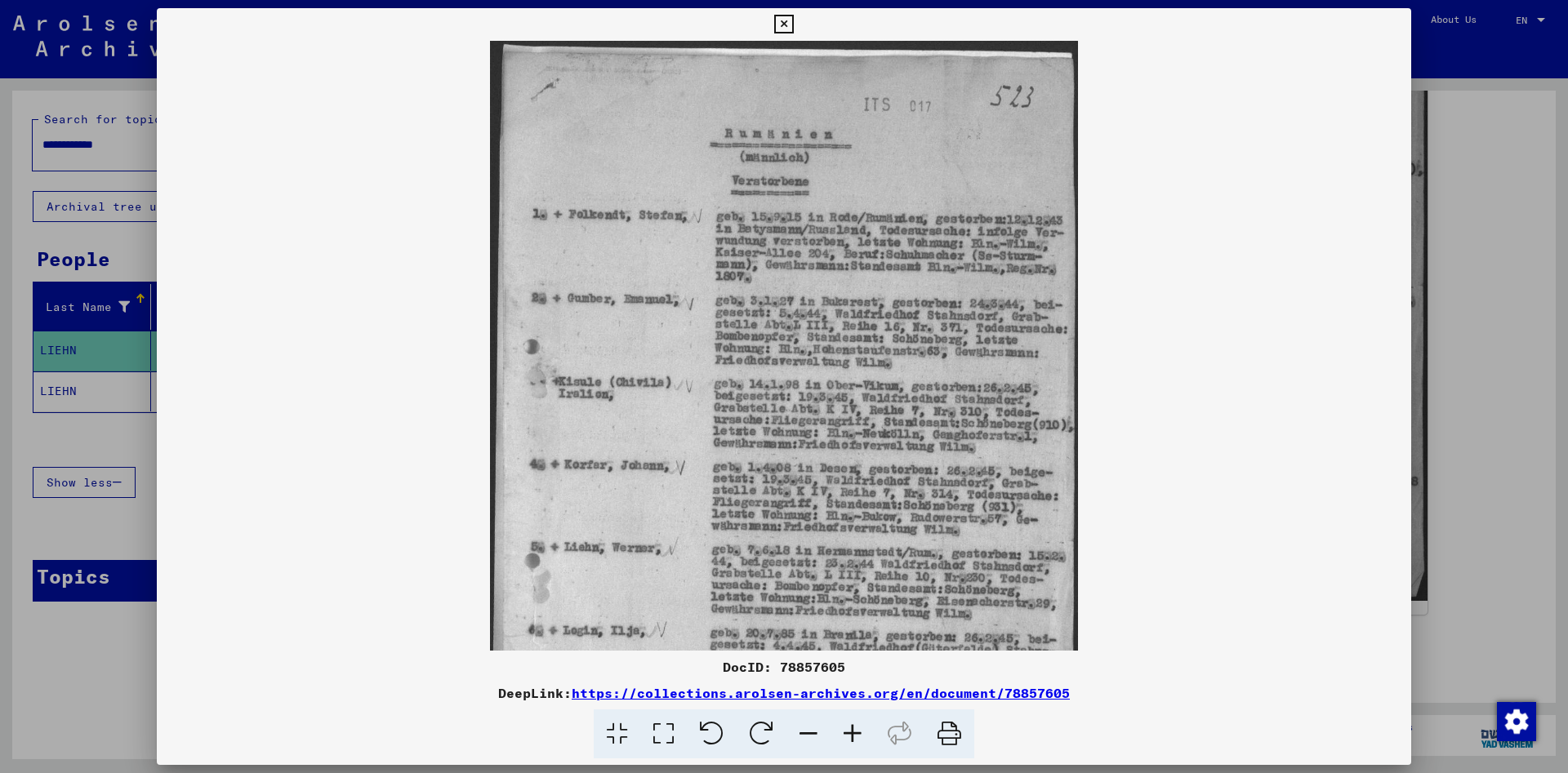 click at bounding box center [783, 447] 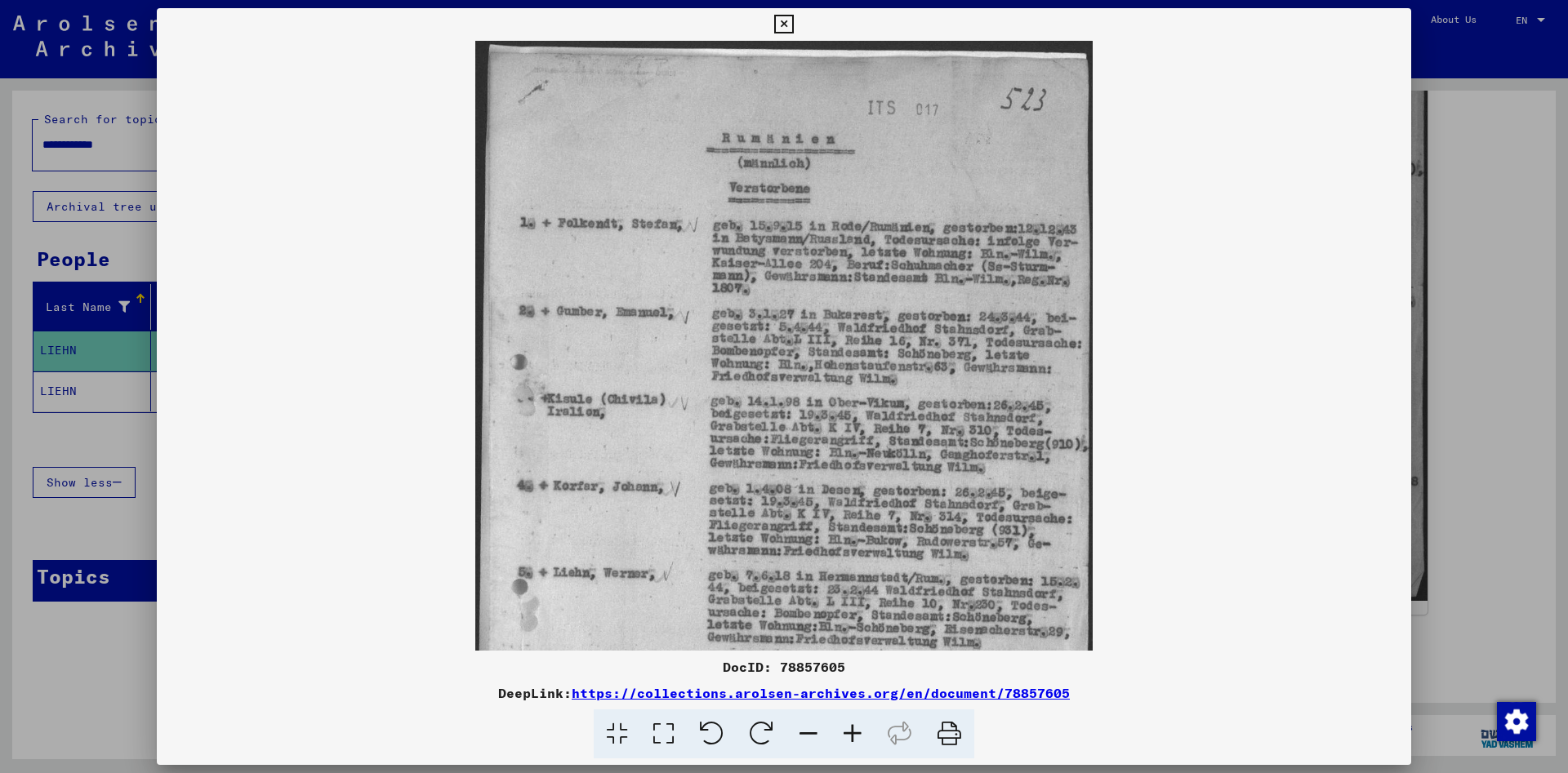 click at bounding box center (853, 734) 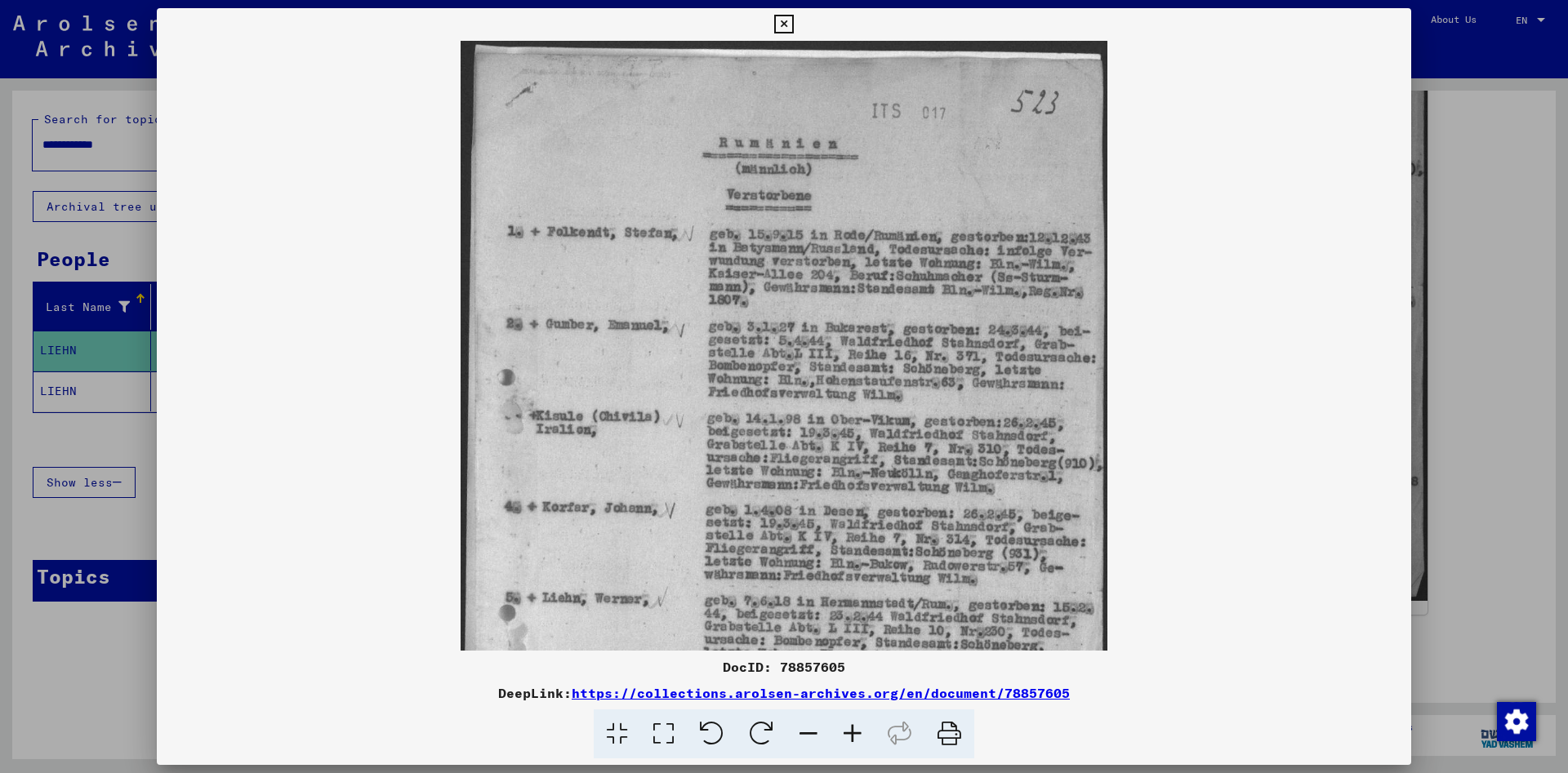 click at bounding box center (853, 734) 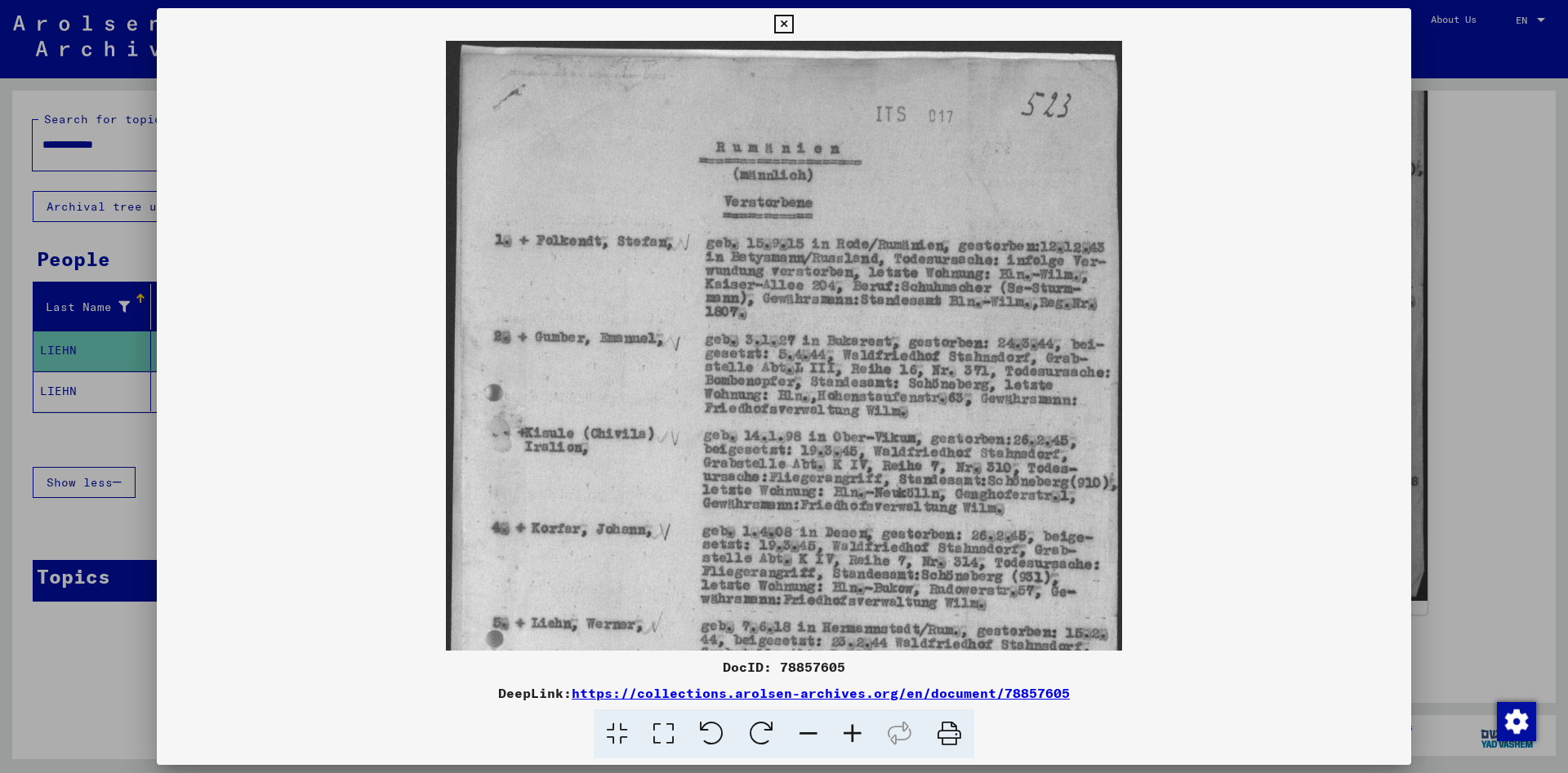 click at bounding box center [853, 734] 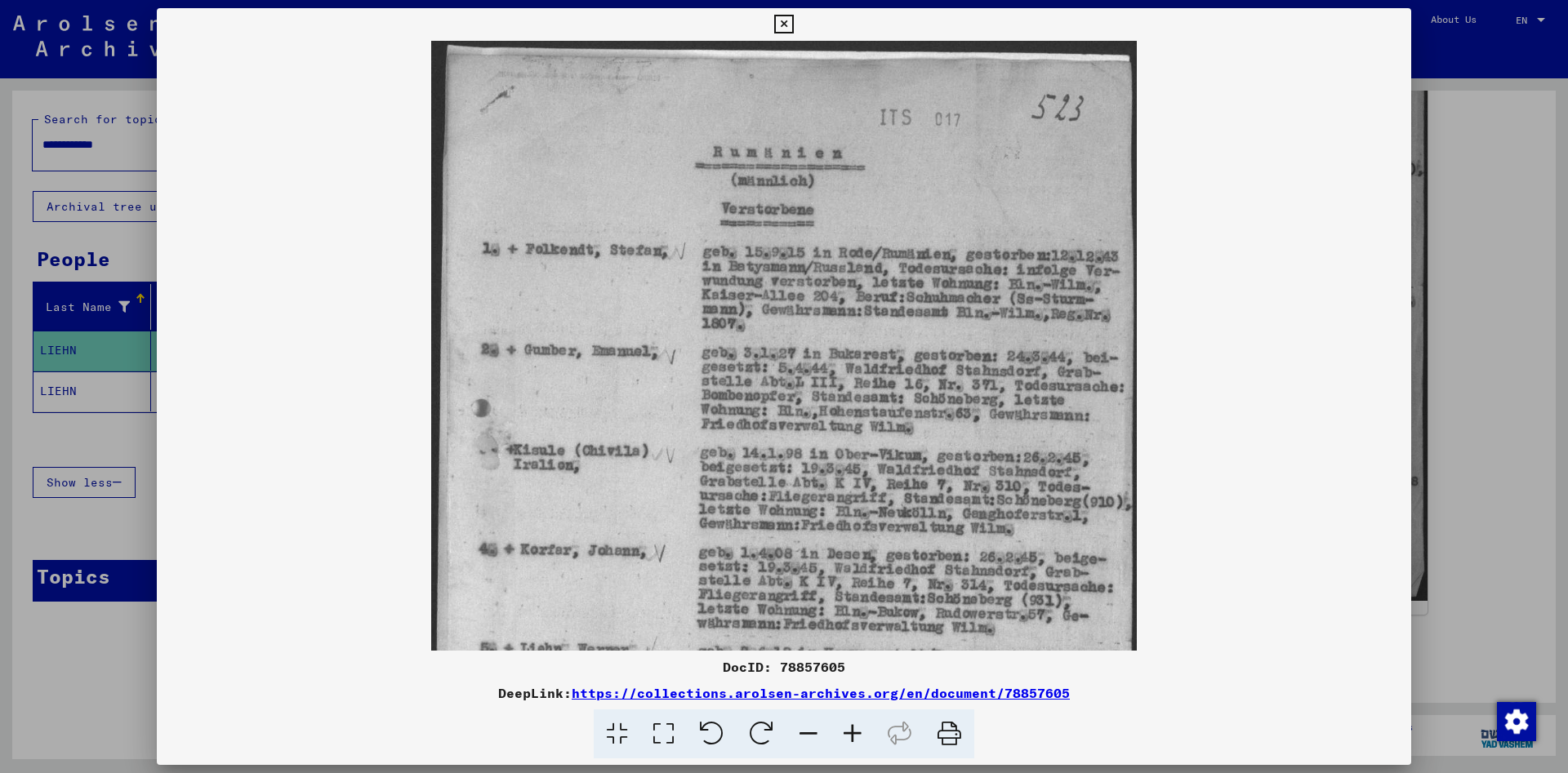 click at bounding box center (853, 734) 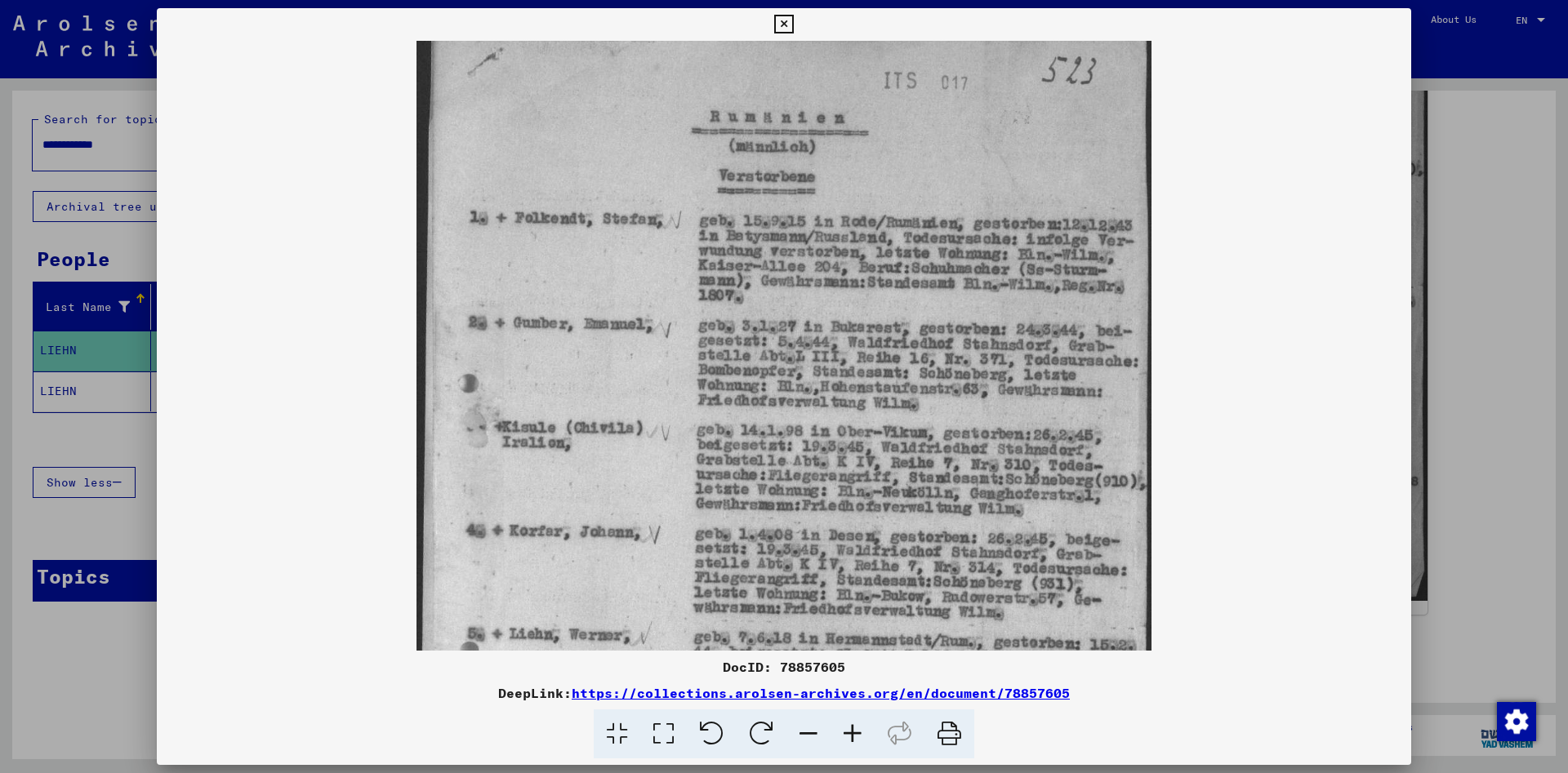 scroll, scrollTop: 41, scrollLeft: 0, axis: vertical 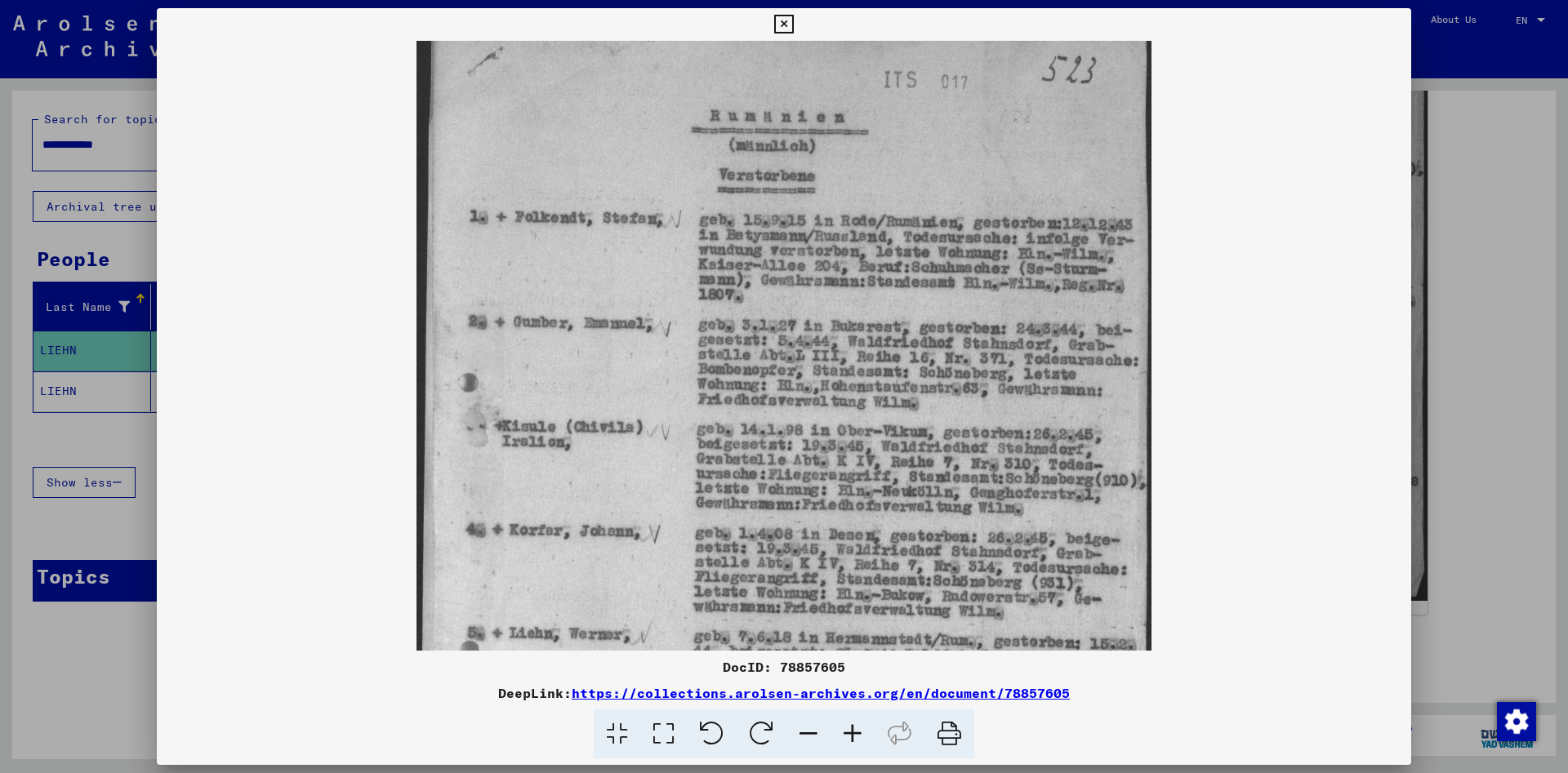 drag, startPoint x: 879, startPoint y: 322, endPoint x: 879, endPoint y: 300, distance: 22 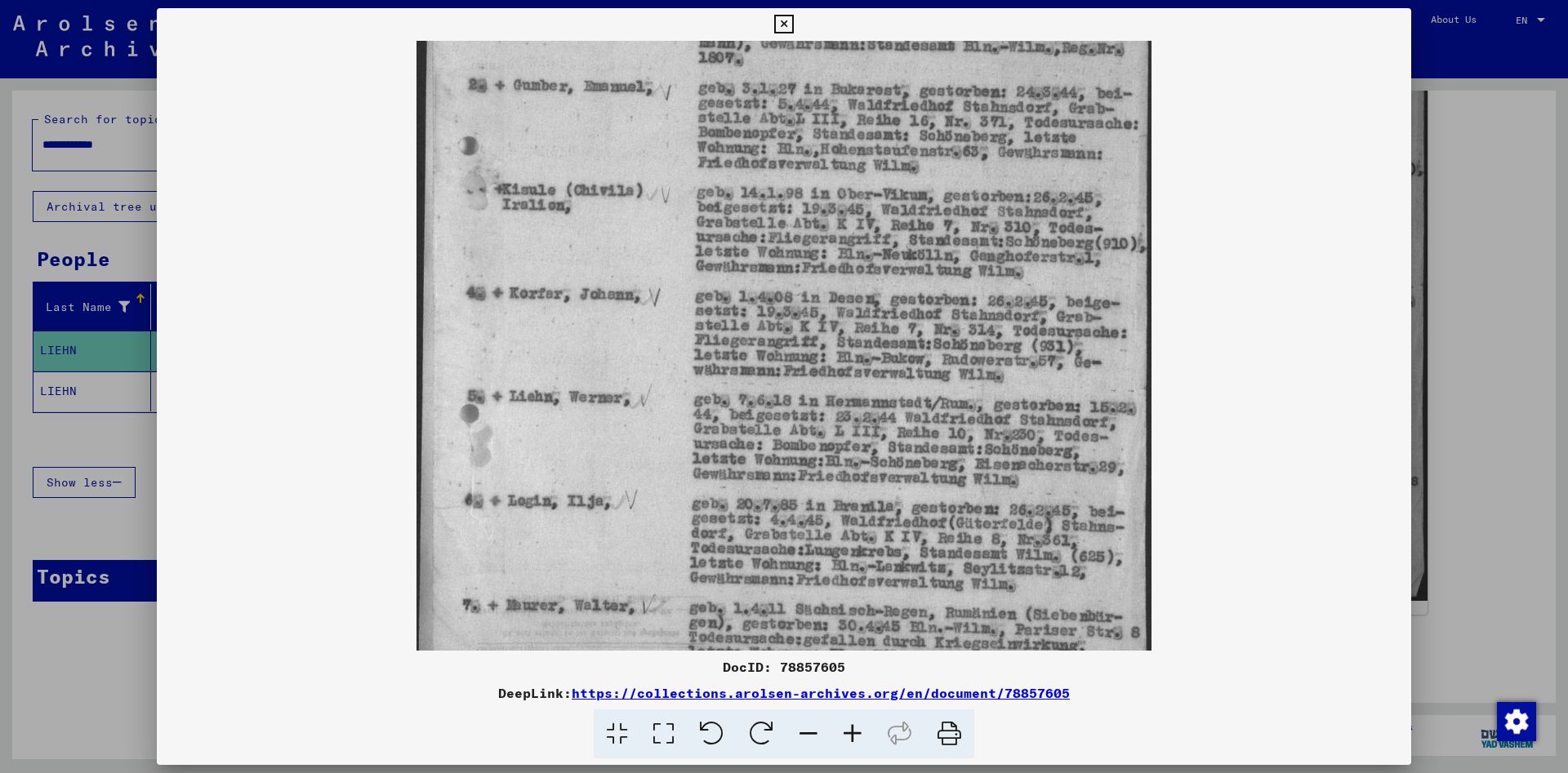 scroll, scrollTop: 295, scrollLeft: 0, axis: vertical 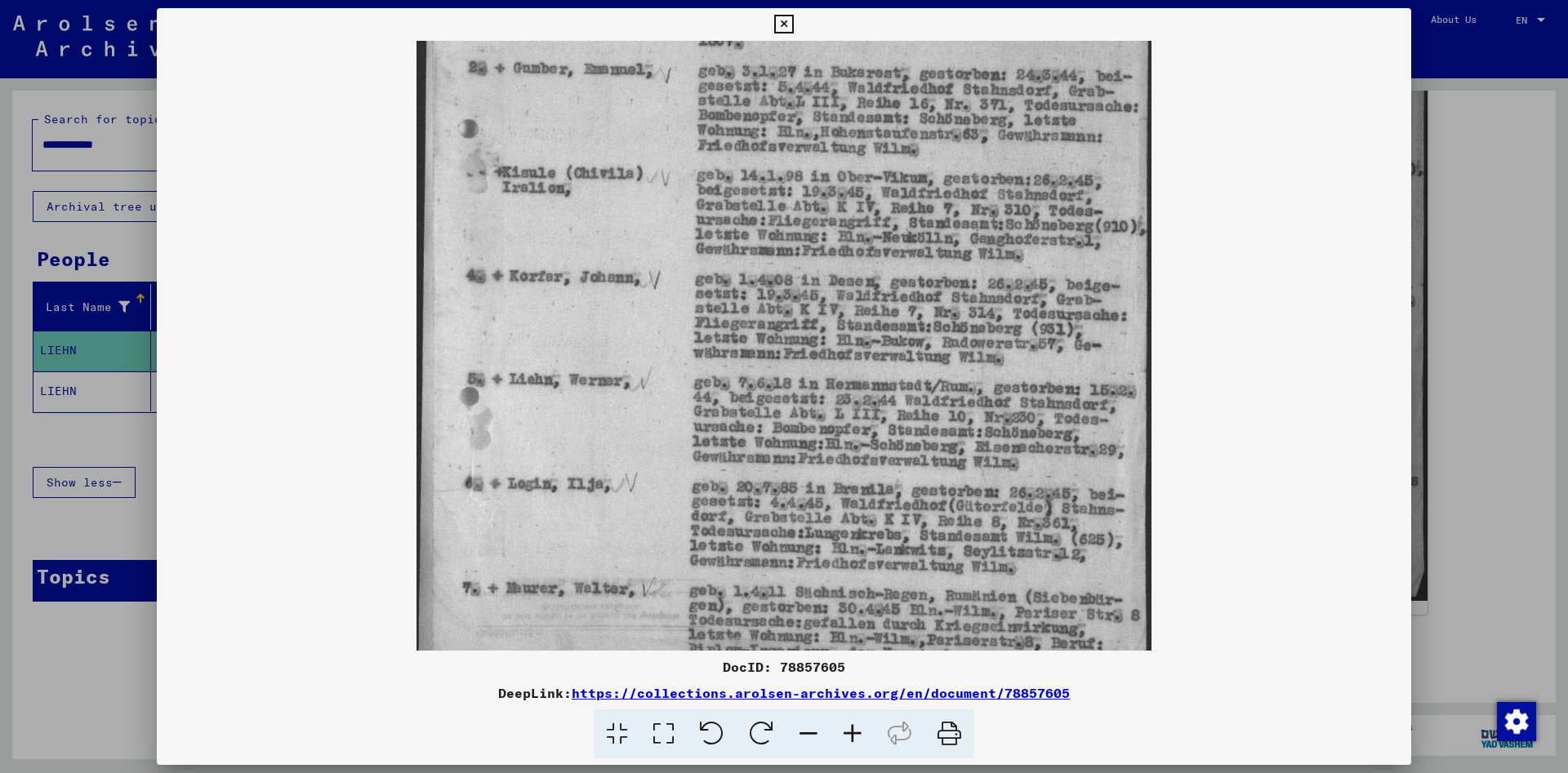 drag, startPoint x: 879, startPoint y: 300, endPoint x: 895, endPoint y: 47, distance: 253.50542 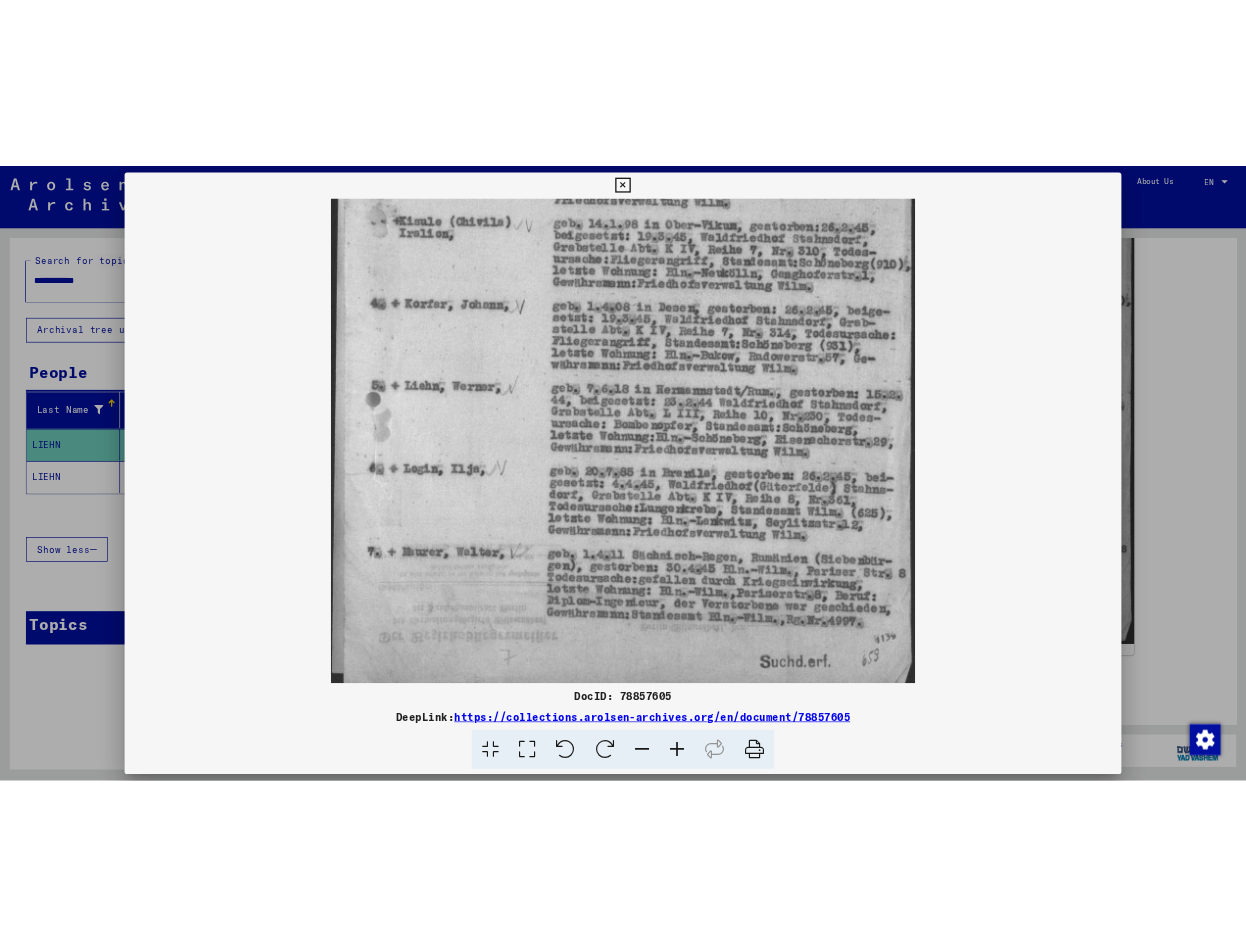 scroll, scrollTop: 492, scrollLeft: 0, axis: vertical 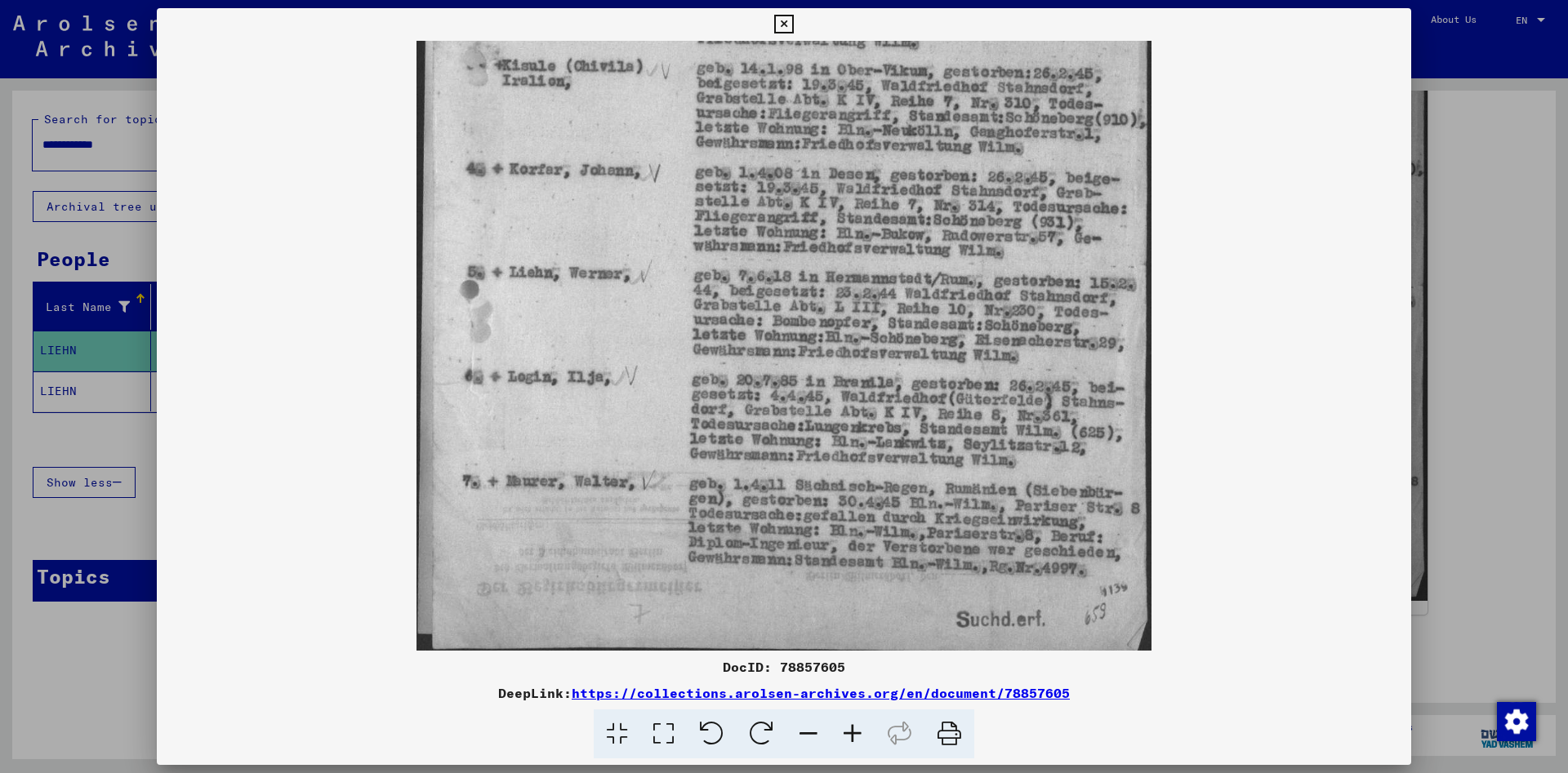 drag, startPoint x: 904, startPoint y: 211, endPoint x: 892, endPoint y: 104, distance: 107.67079 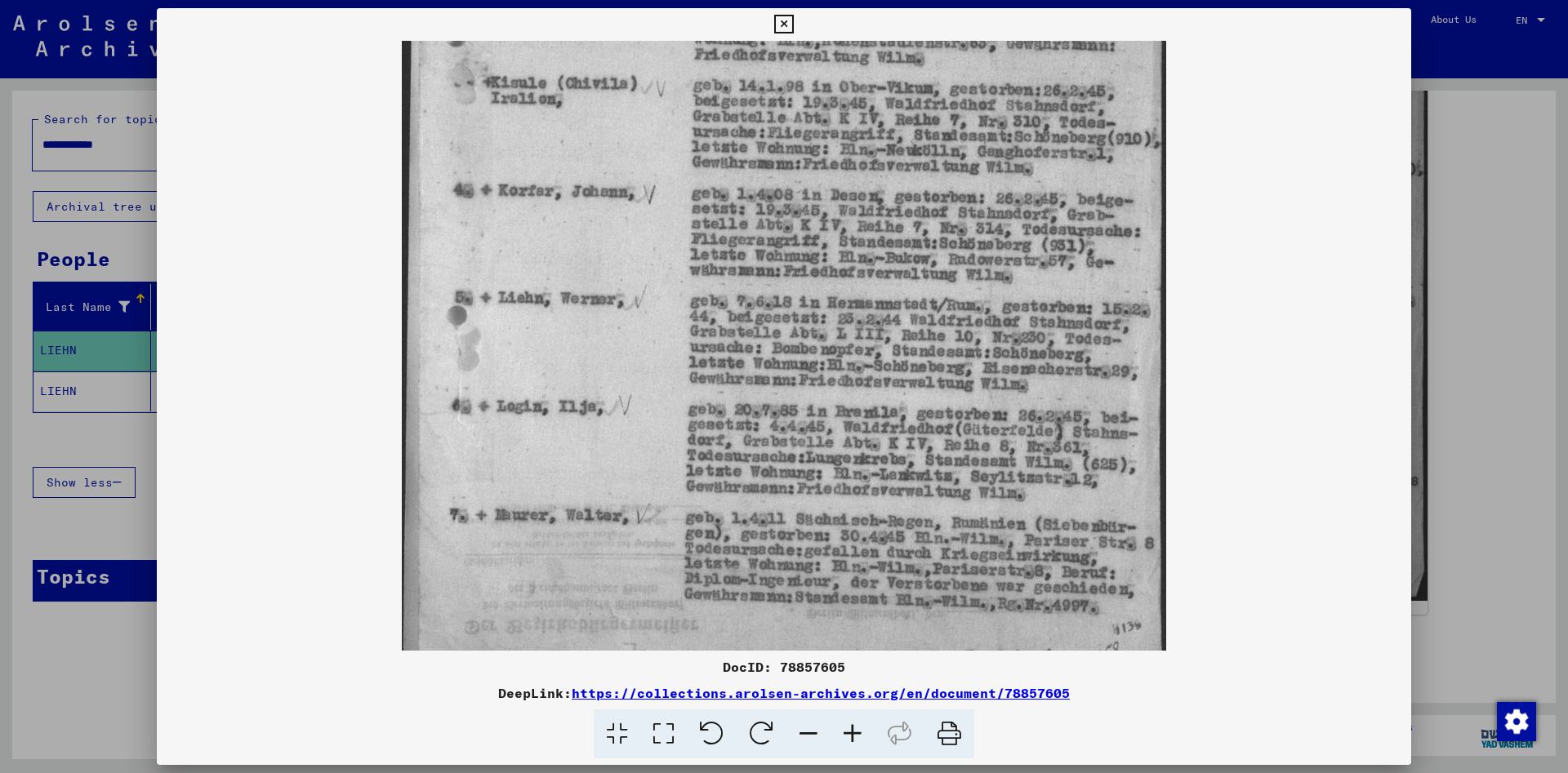 click at bounding box center (853, 734) 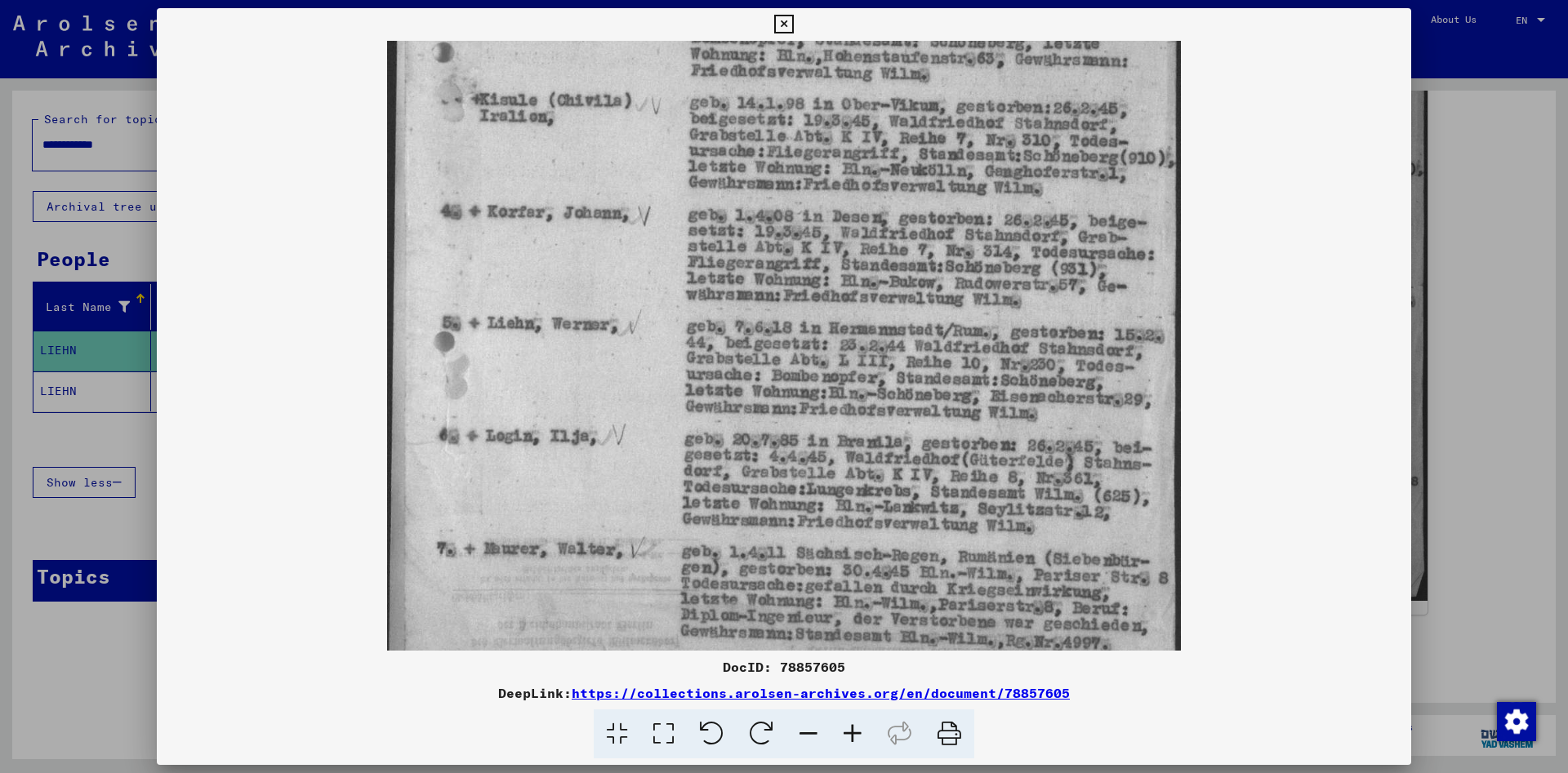 click at bounding box center (853, 734) 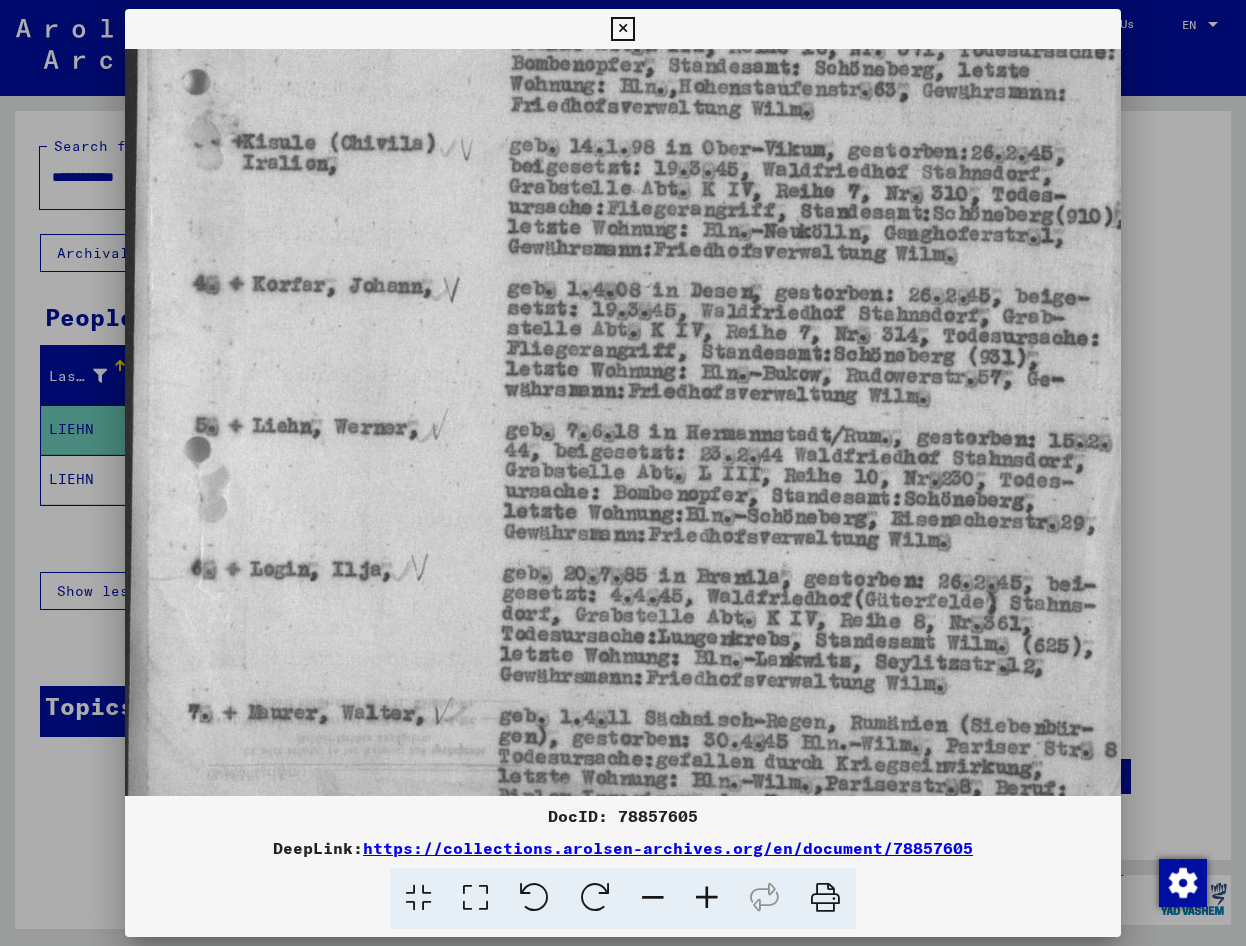 scroll, scrollTop: 756, scrollLeft: 0, axis: vertical 